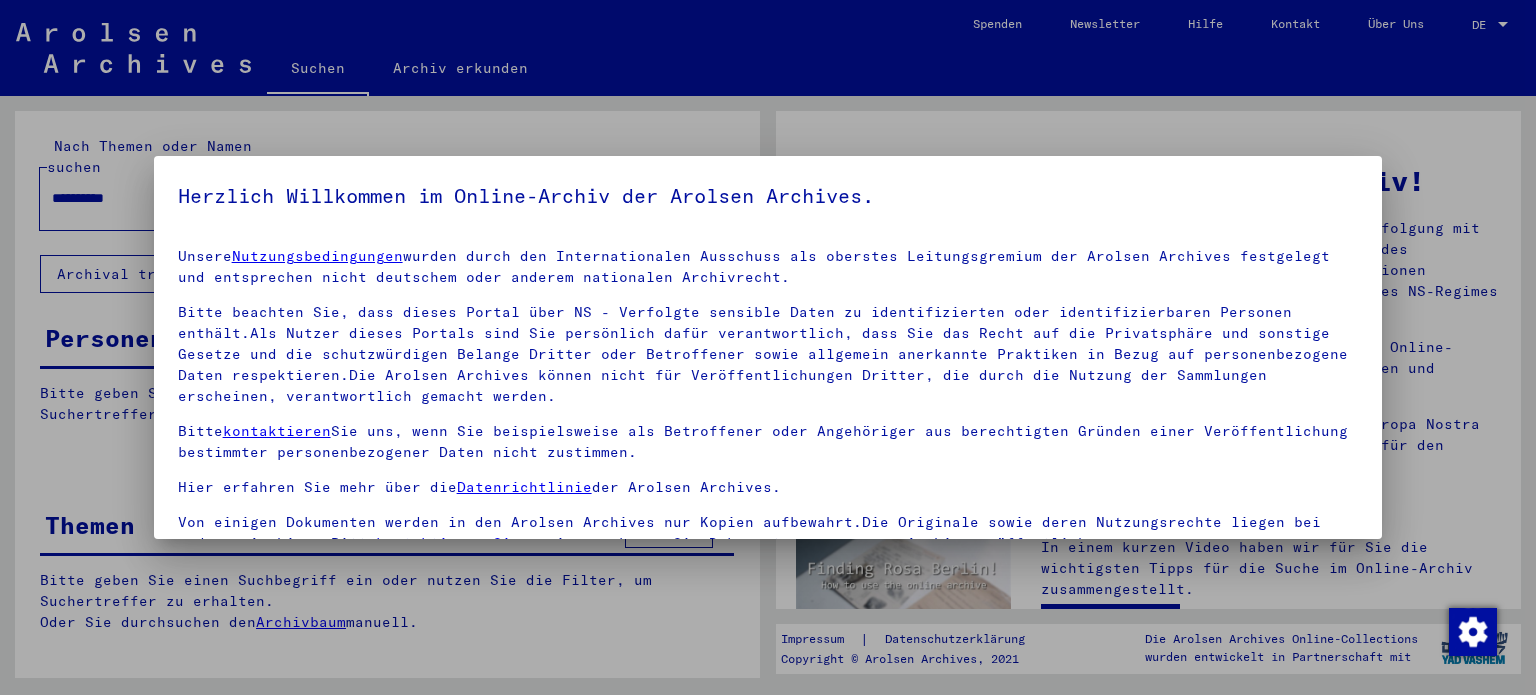 scroll, scrollTop: 0, scrollLeft: 0, axis: both 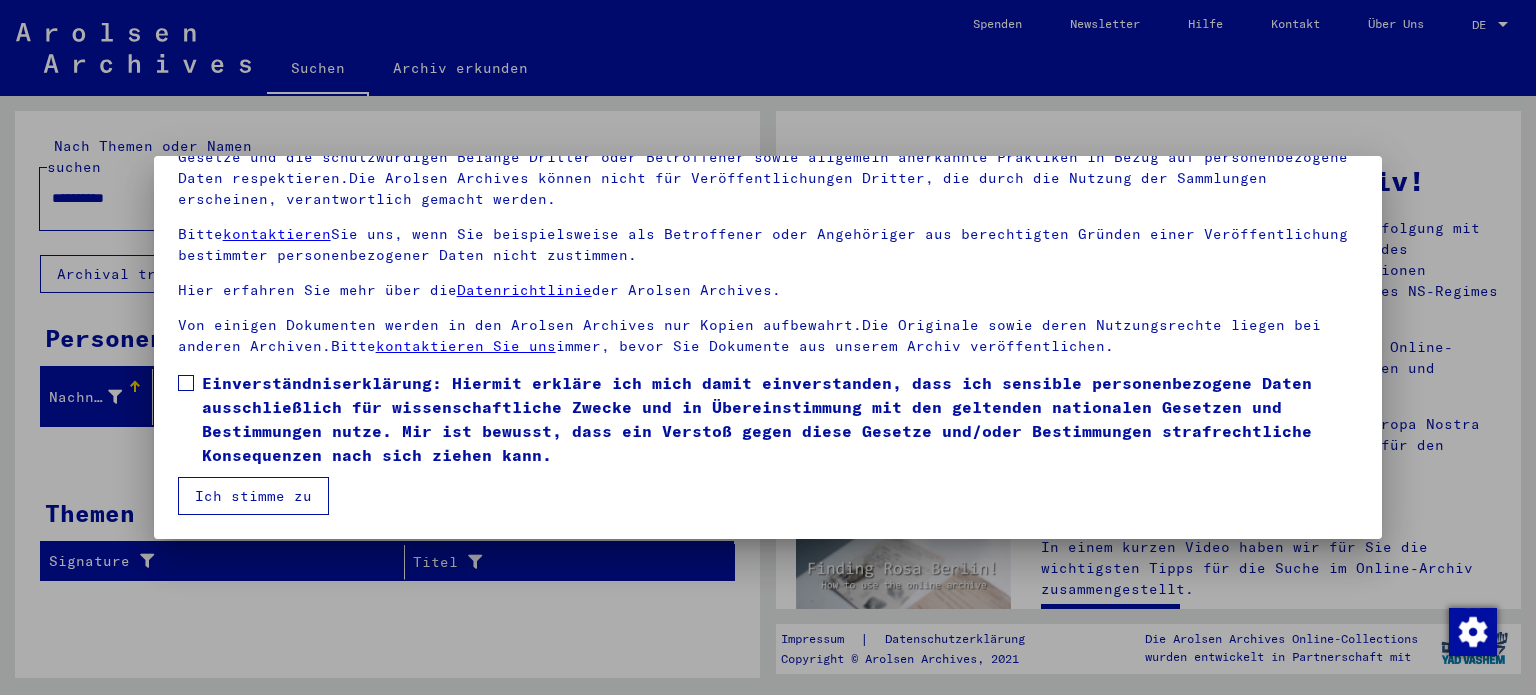 click at bounding box center [186, 383] 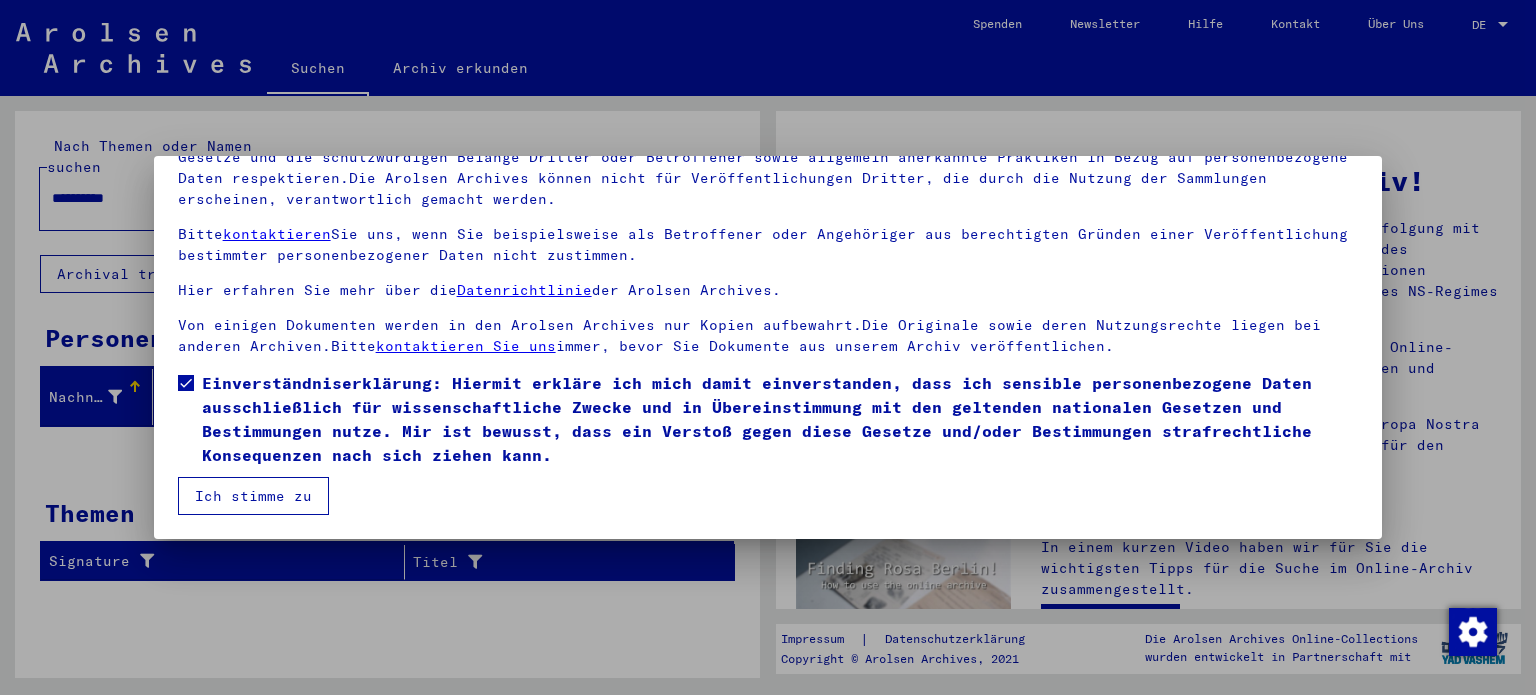 click on "Ich stimme zu" at bounding box center [253, 496] 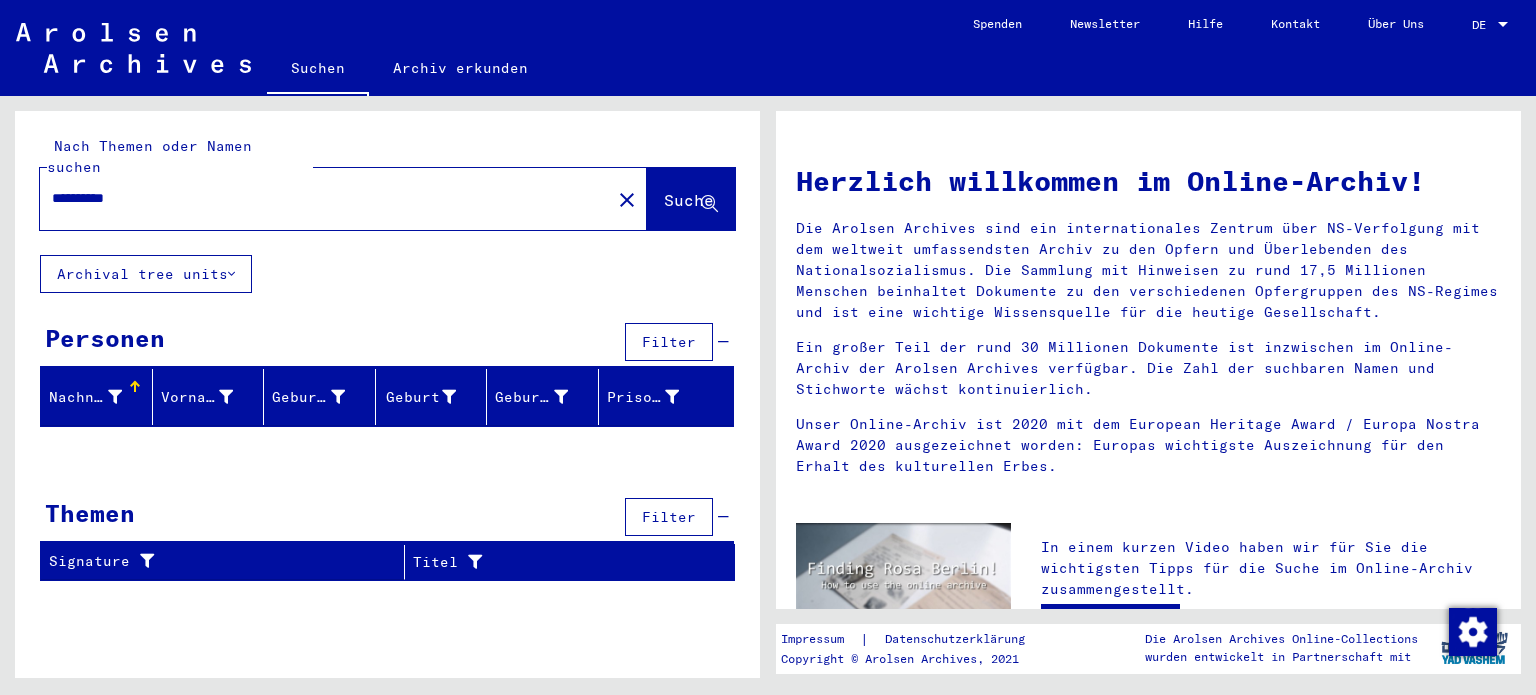 click on "**********" at bounding box center [319, 198] 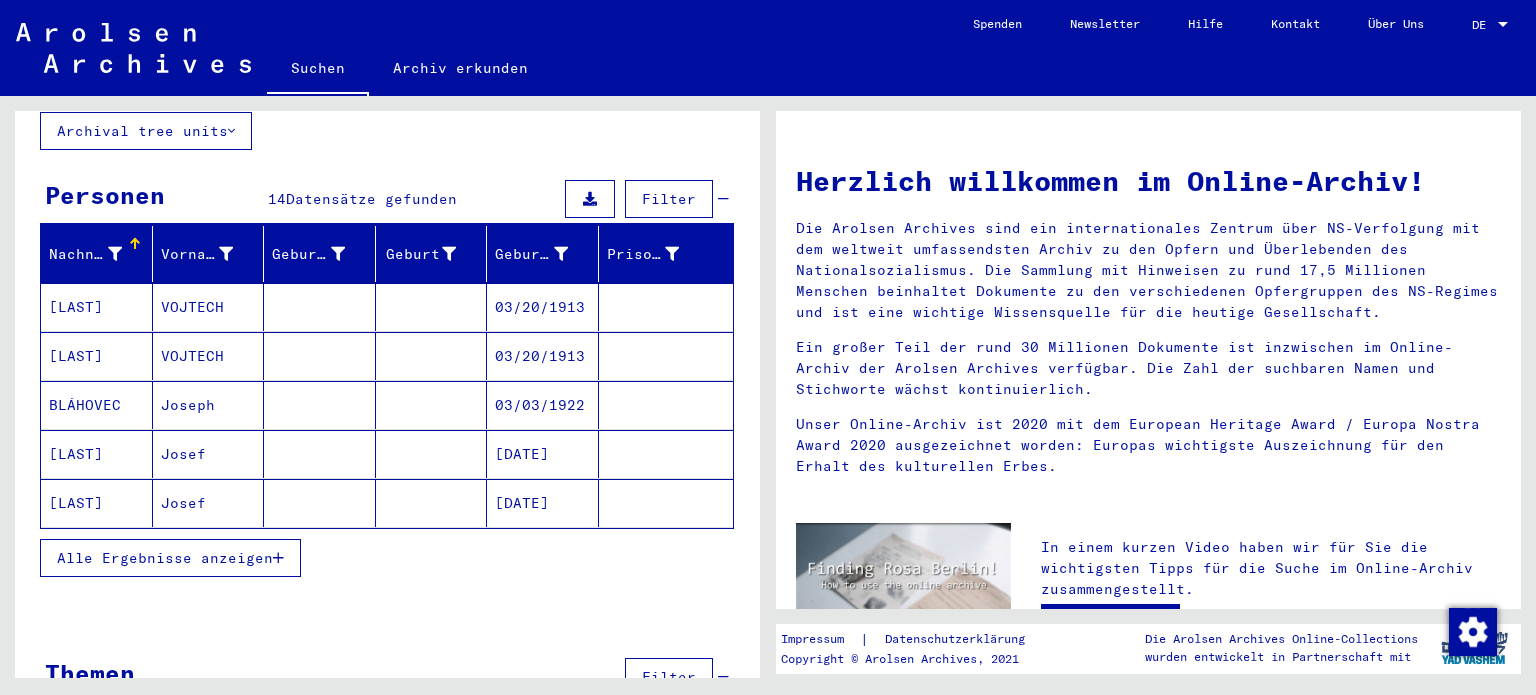 scroll, scrollTop: 180, scrollLeft: 0, axis: vertical 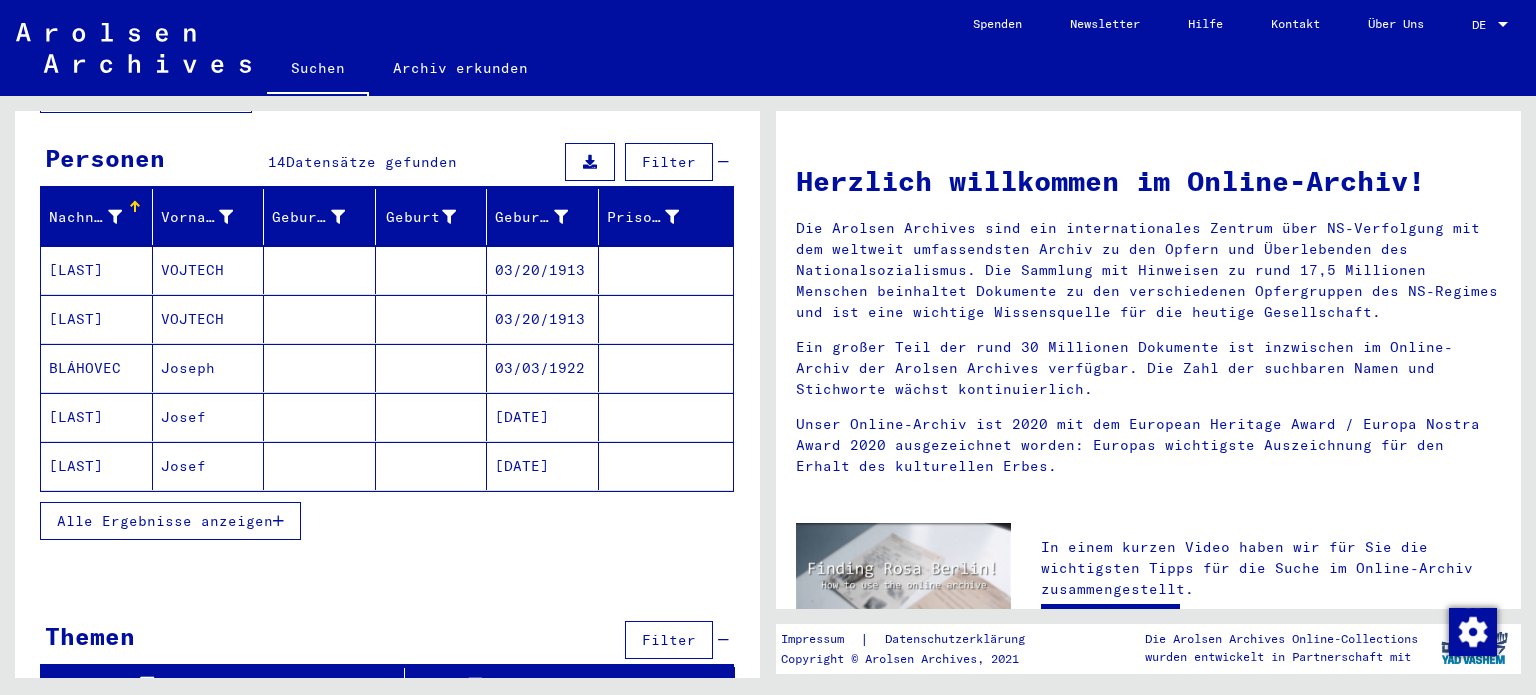 click on "Alle Ergebnisse anzeigen" at bounding box center (165, 521) 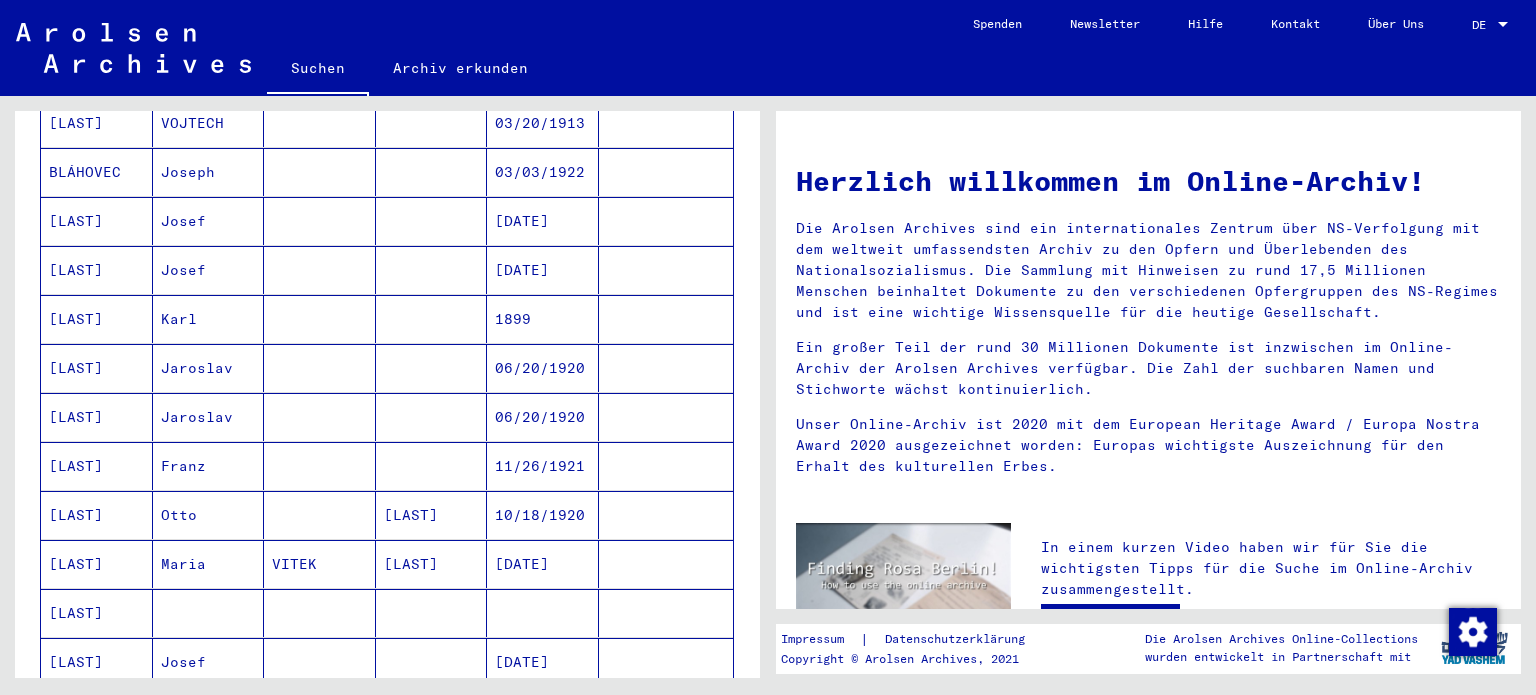 scroll, scrollTop: 380, scrollLeft: 0, axis: vertical 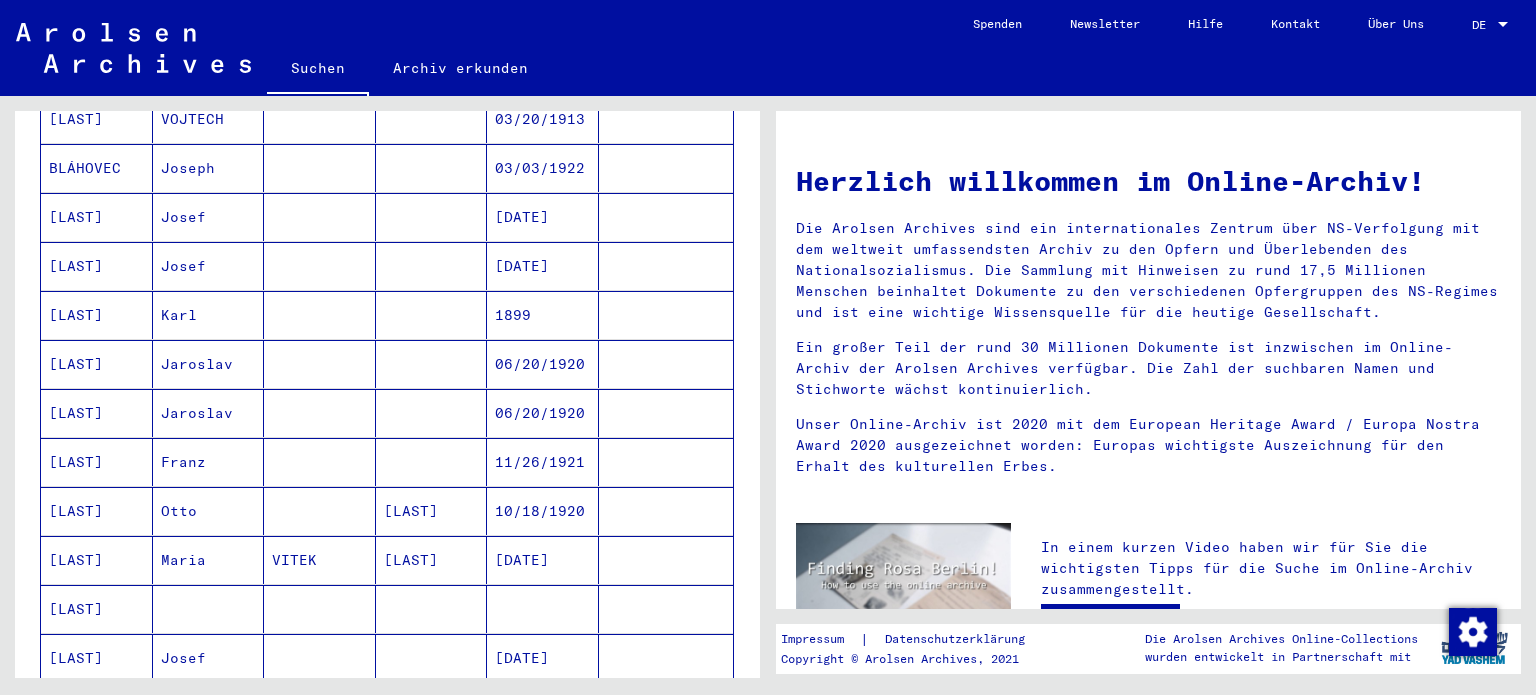 click on "[LAST]" at bounding box center (97, 364) 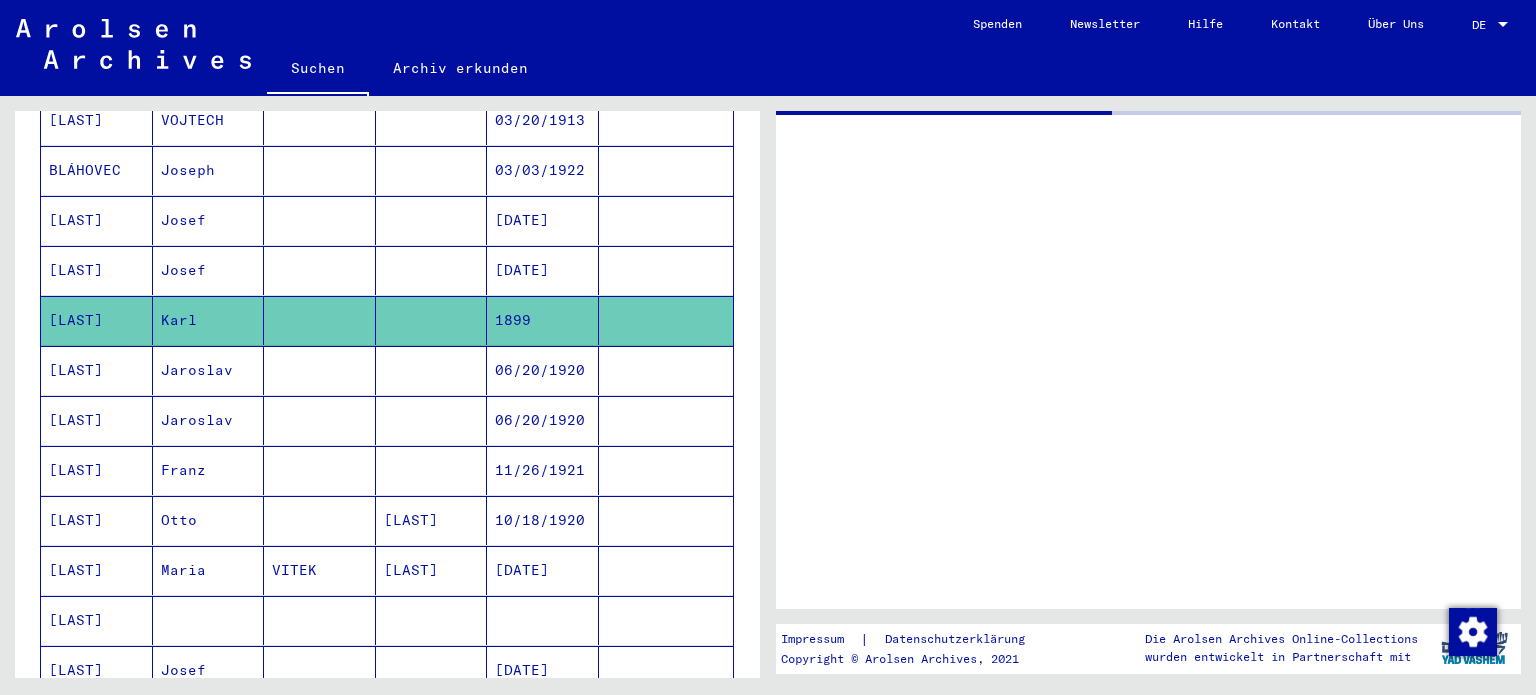scroll, scrollTop: 380, scrollLeft: 0, axis: vertical 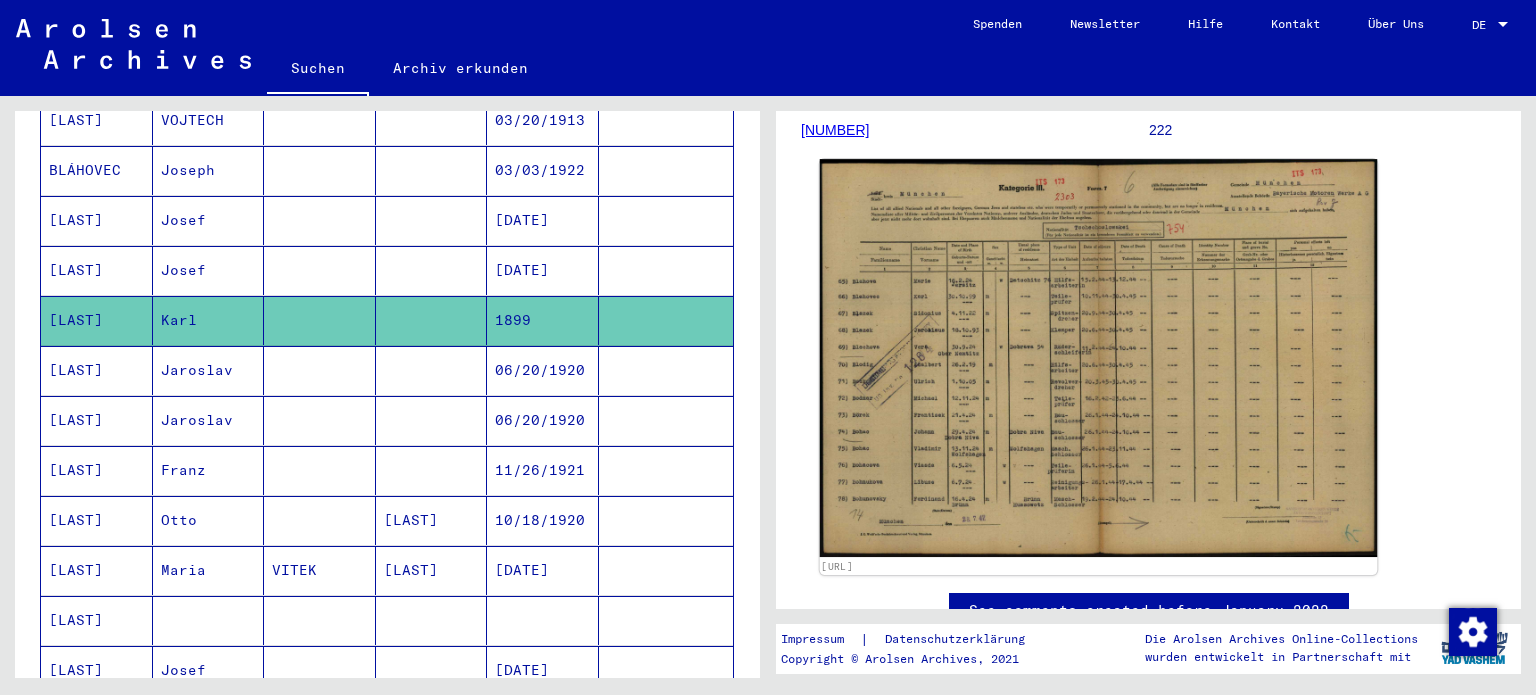 click 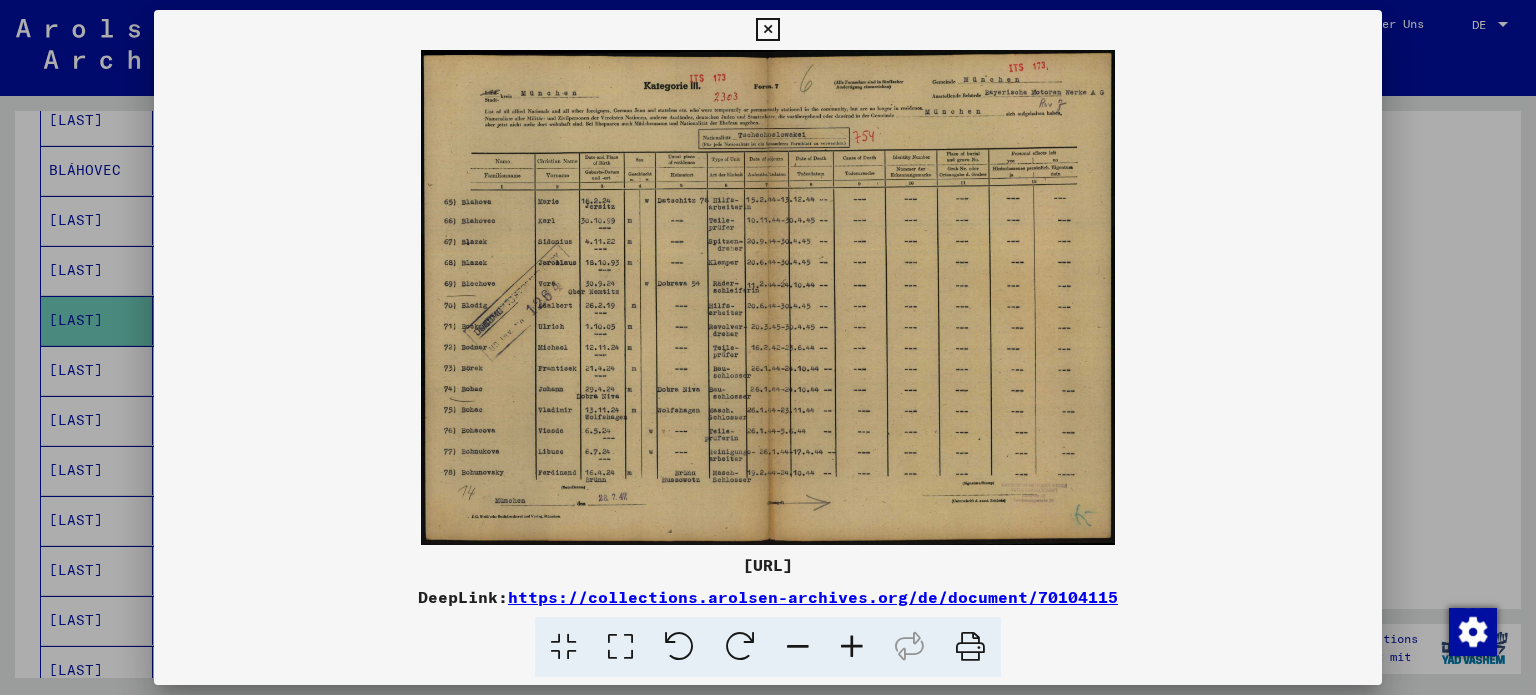 click at bounding box center [852, 647] 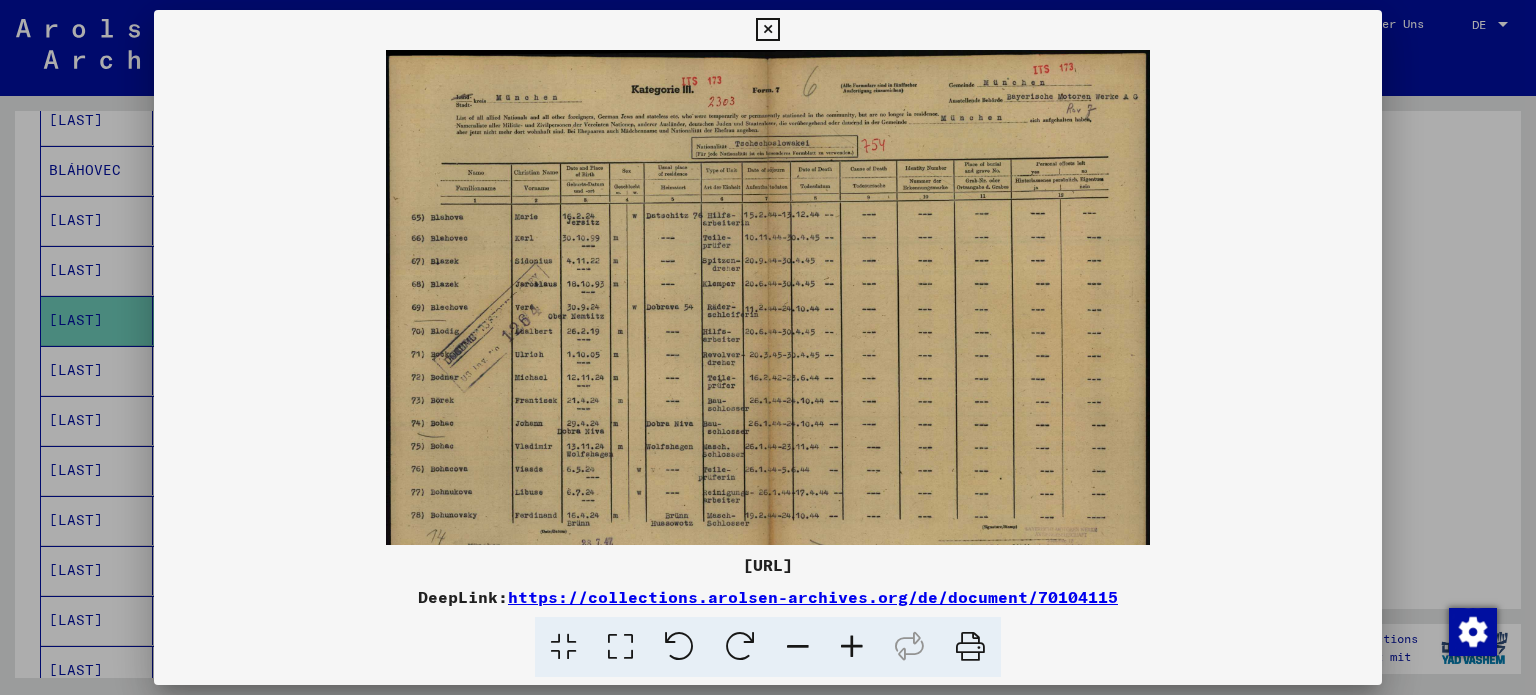 click at bounding box center [852, 647] 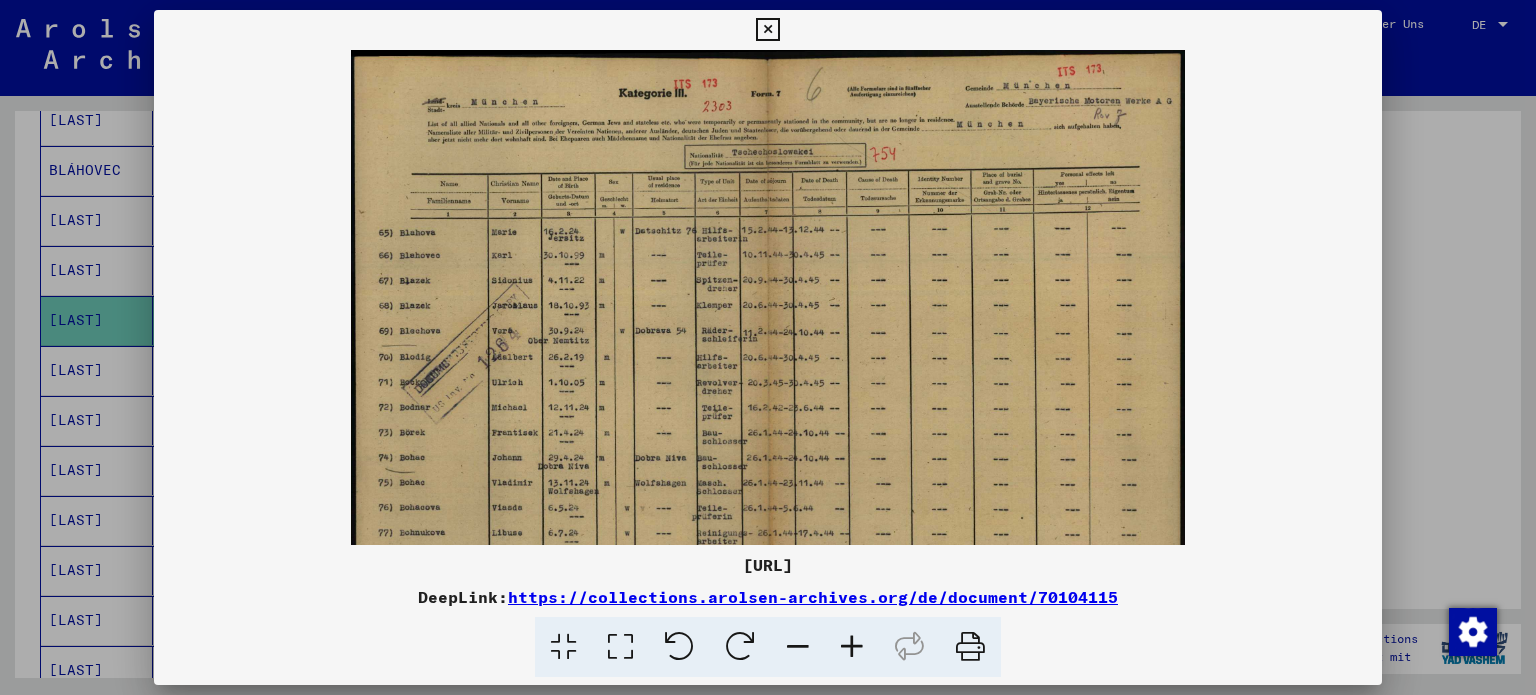 click at bounding box center [852, 647] 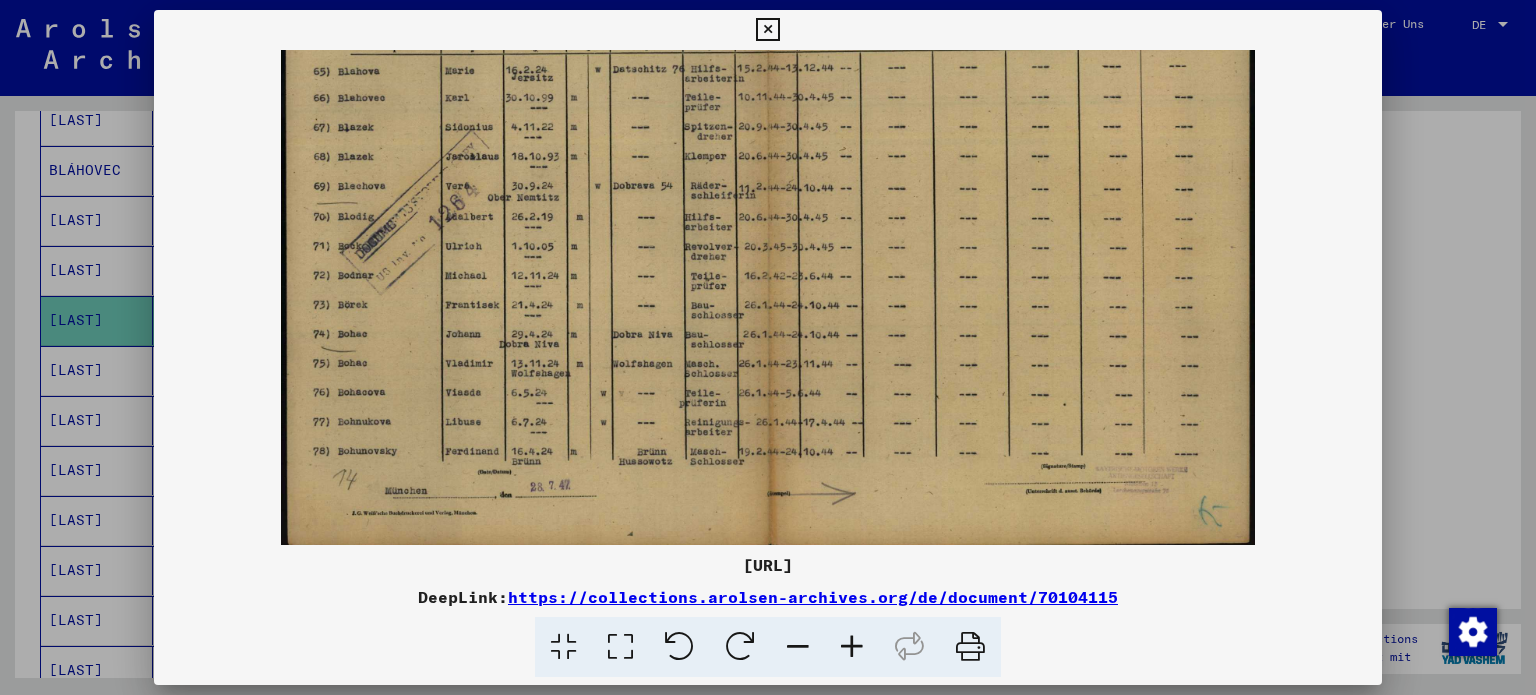 scroll, scrollTop: 196, scrollLeft: 0, axis: vertical 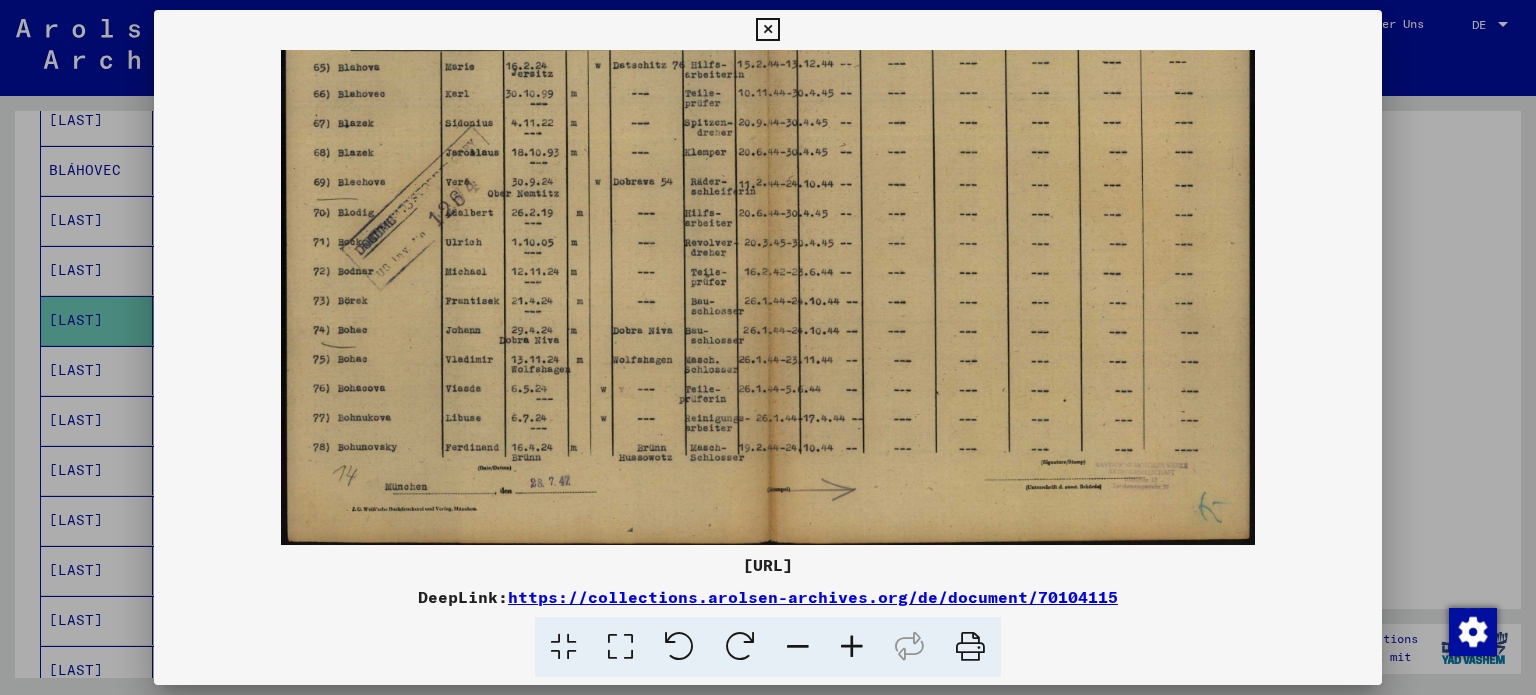 drag, startPoint x: 651, startPoint y: 485, endPoint x: 621, endPoint y: 291, distance: 196.30588 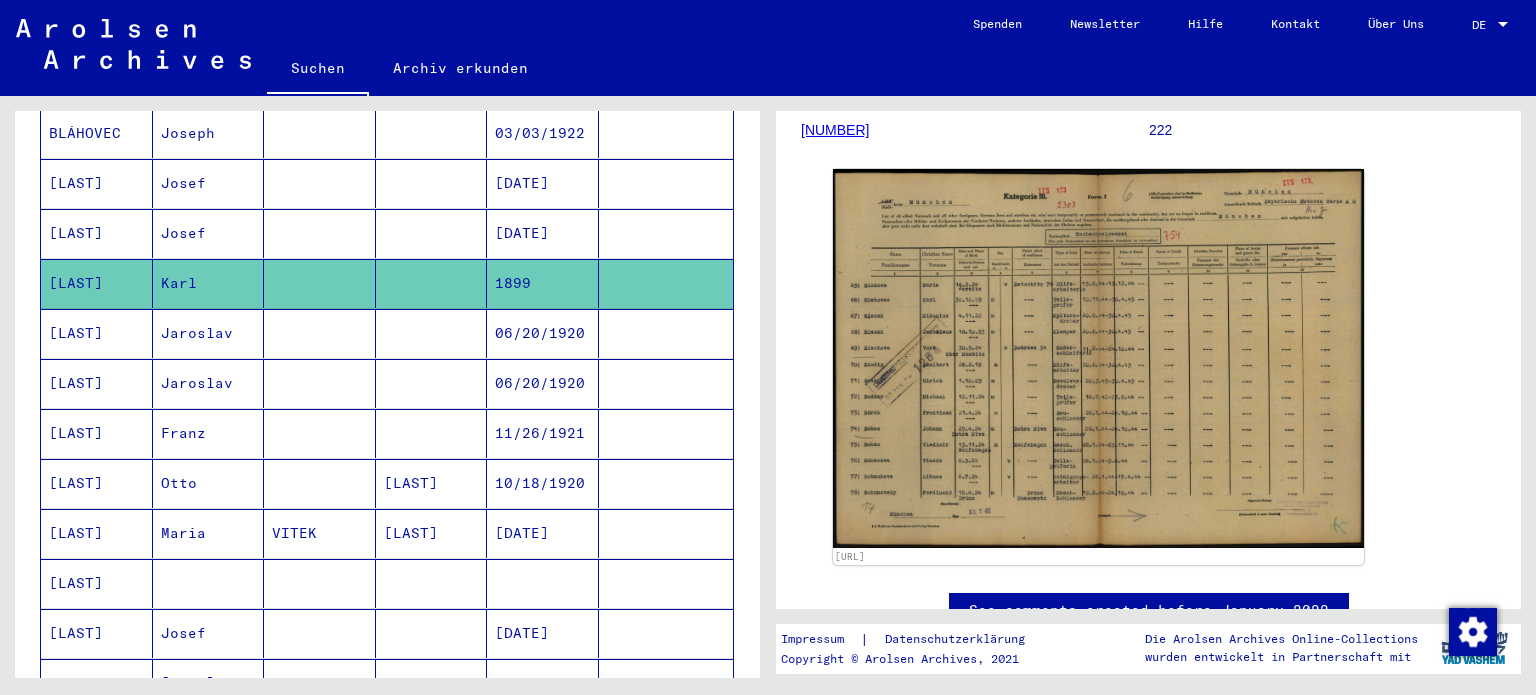 scroll, scrollTop: 480, scrollLeft: 0, axis: vertical 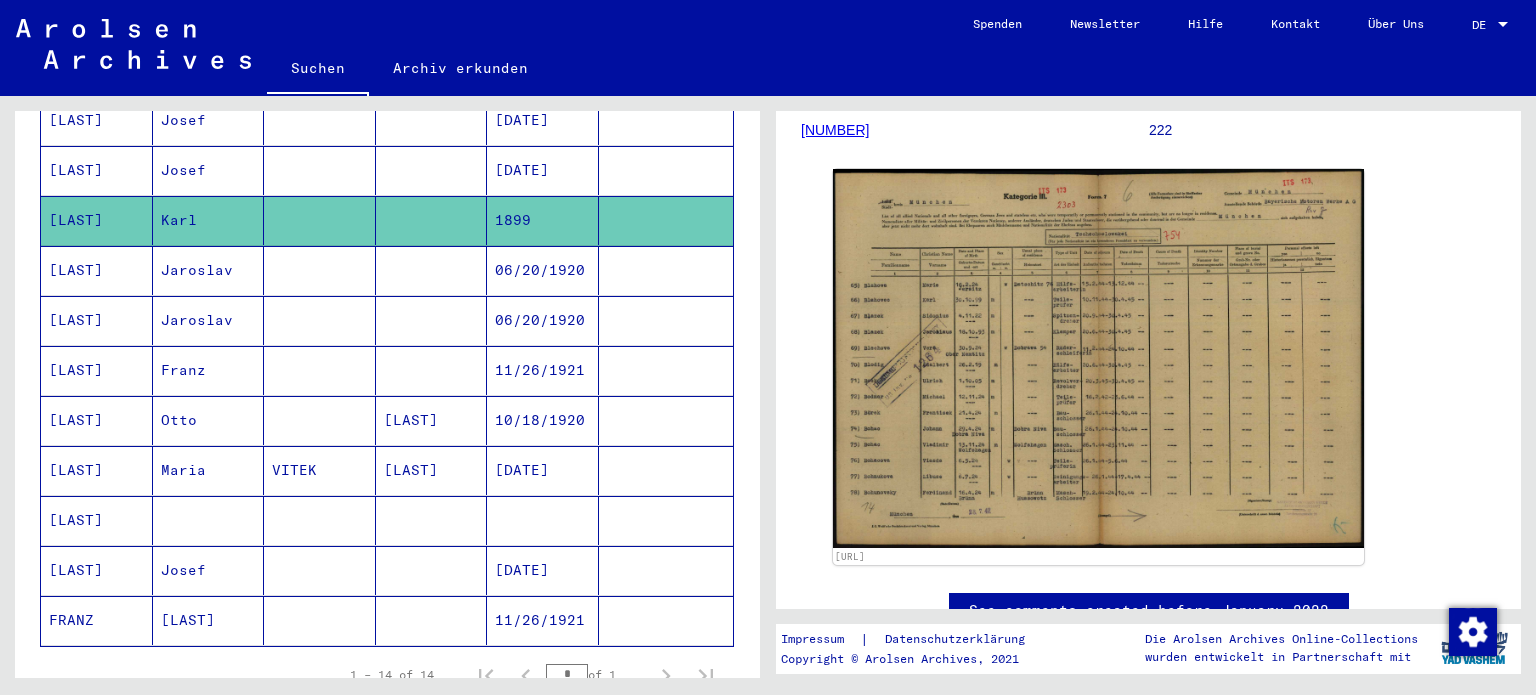 click on "[LAST]" at bounding box center [97, 570] 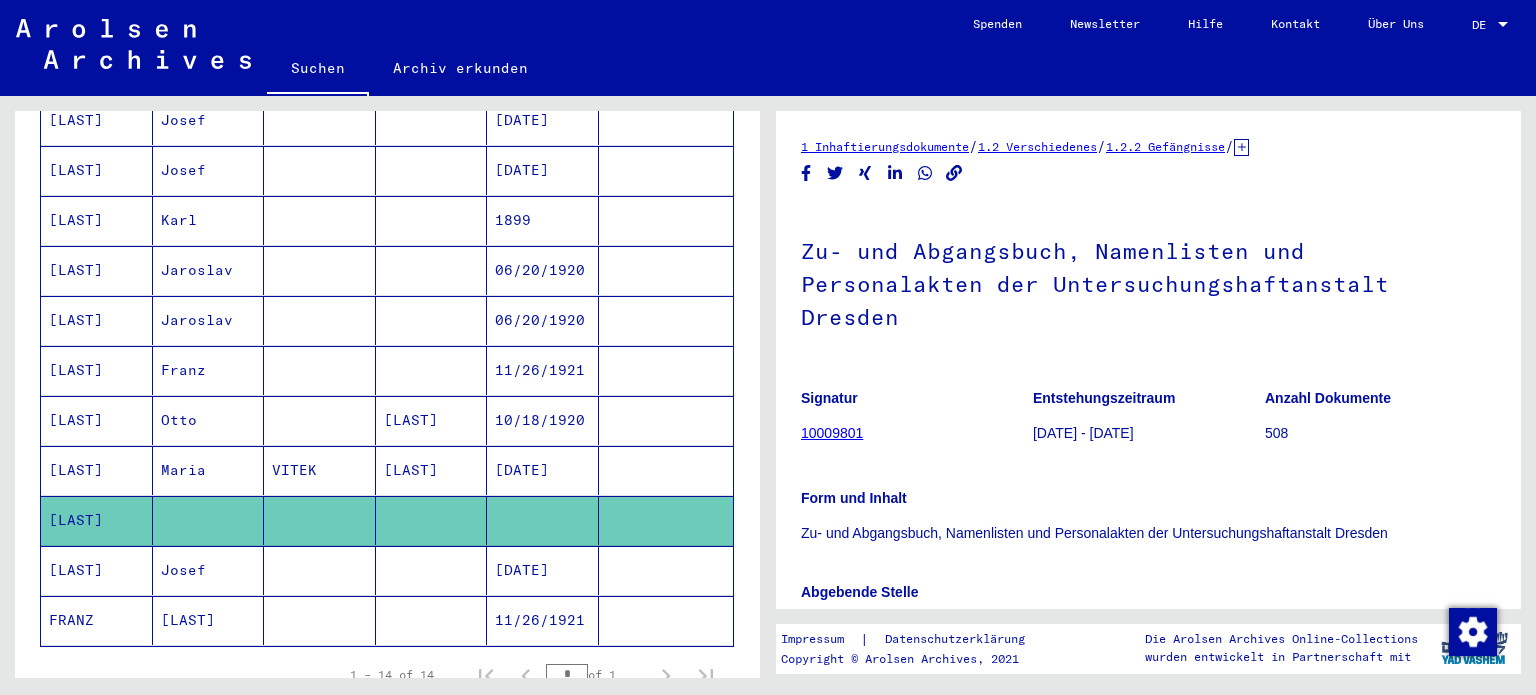 scroll, scrollTop: 0, scrollLeft: 0, axis: both 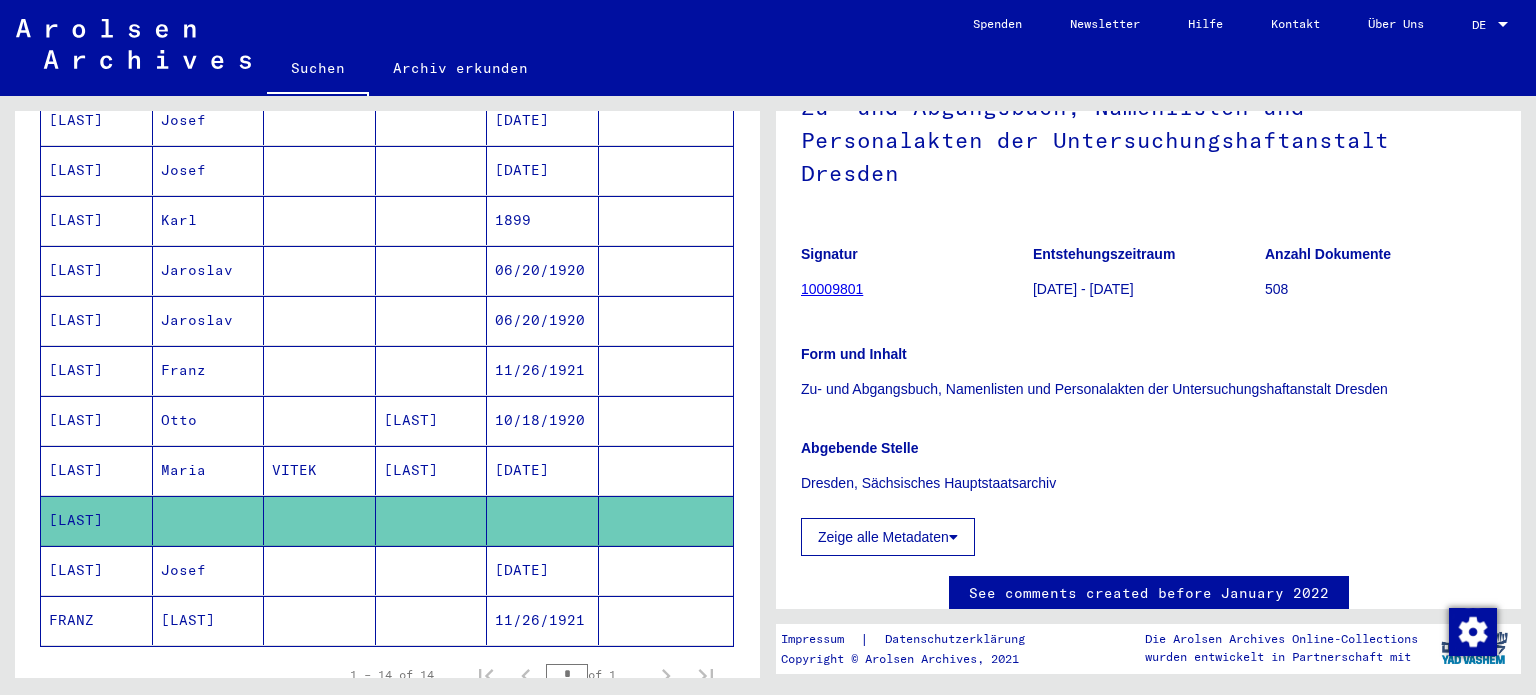 click on "[LAST]" at bounding box center (97, 520) 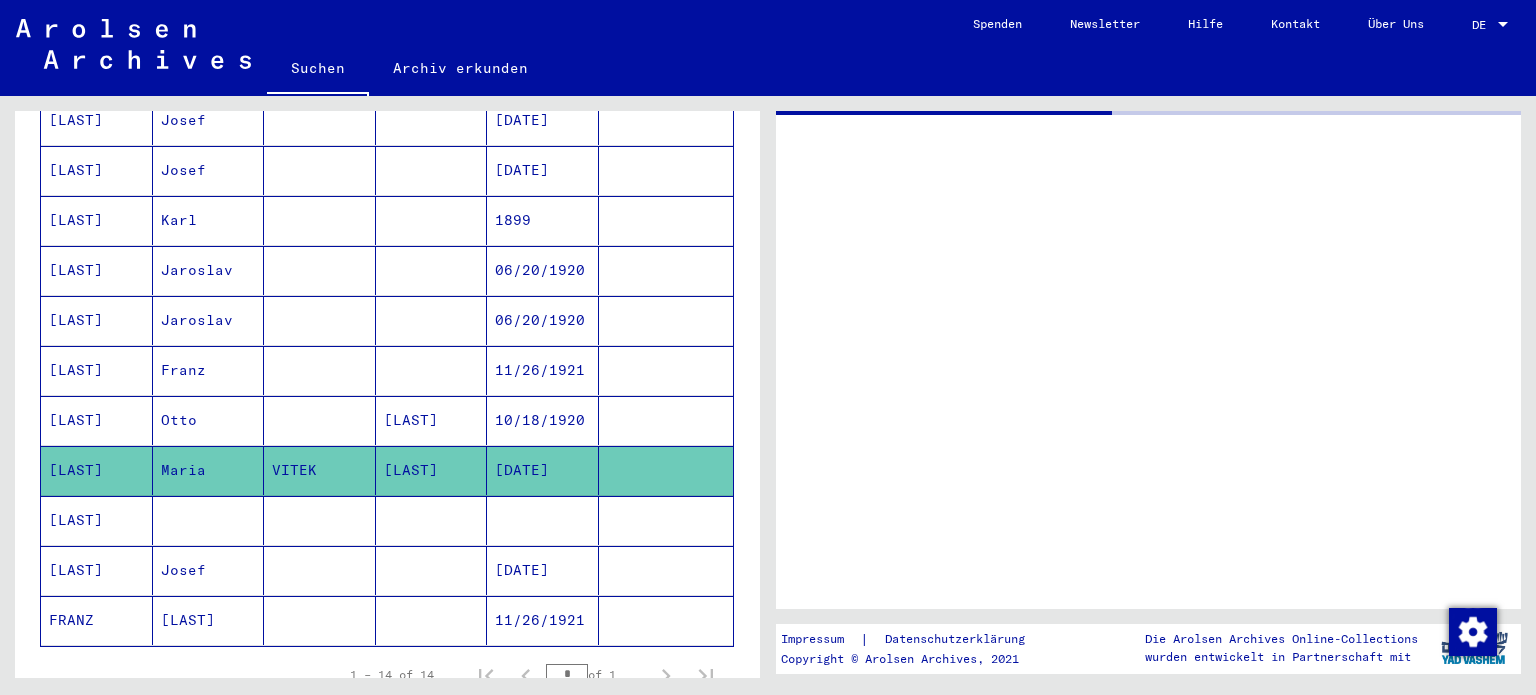 scroll, scrollTop: 0, scrollLeft: 0, axis: both 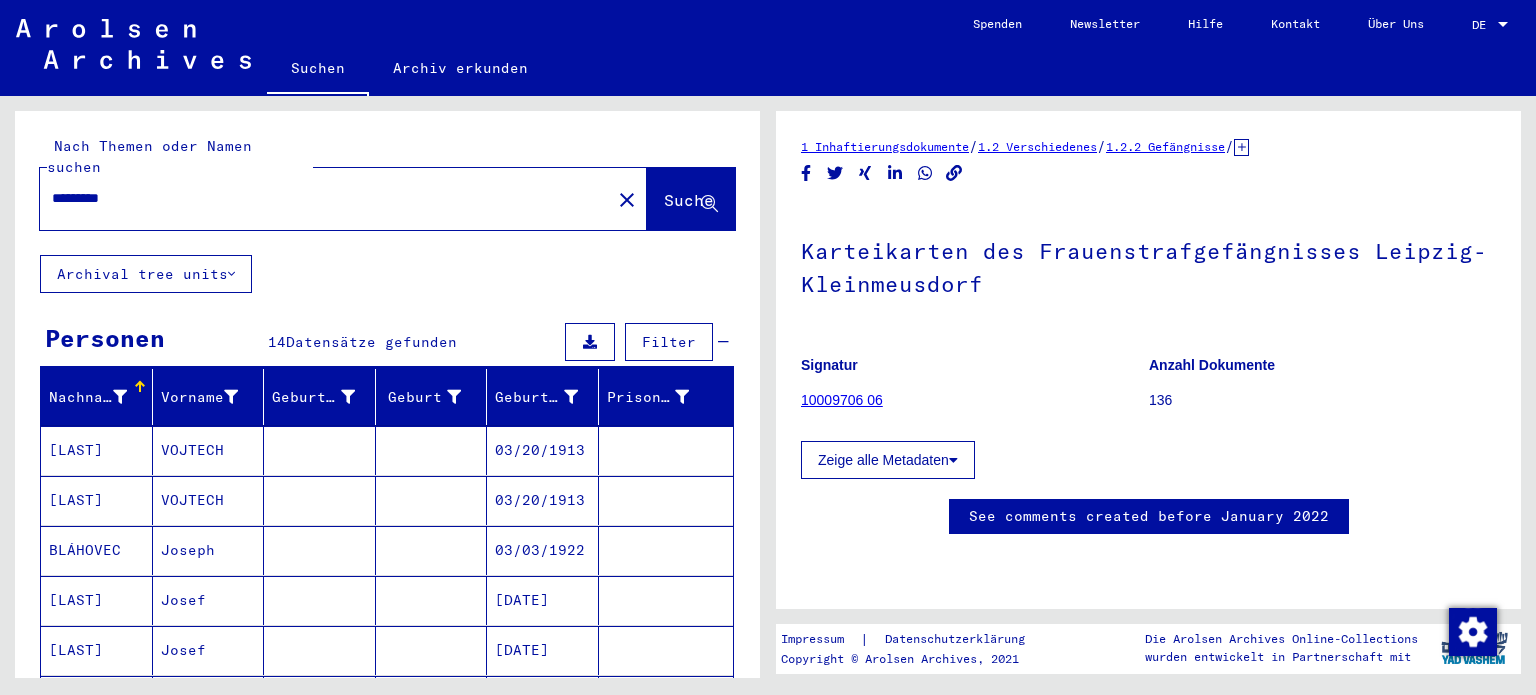 click on "********" at bounding box center (325, 198) 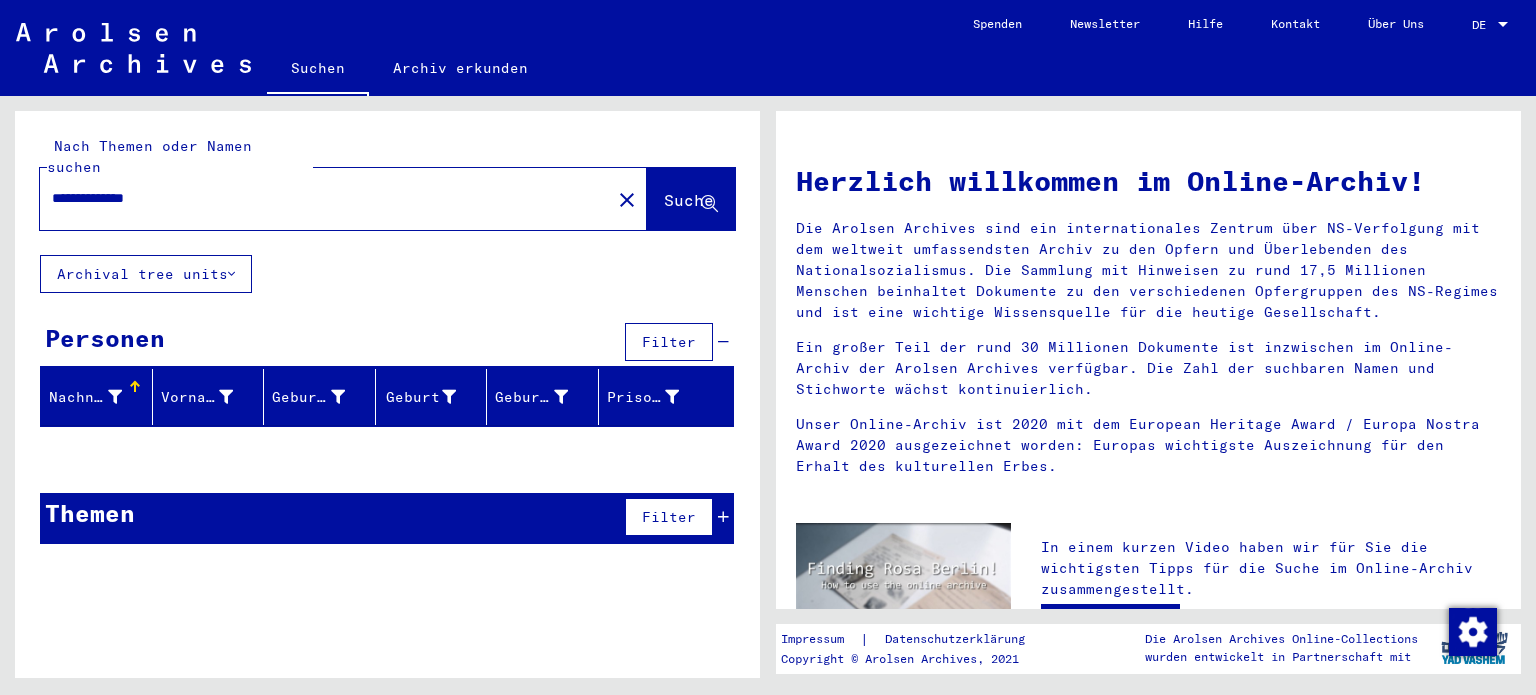 click on "**********" at bounding box center (319, 198) 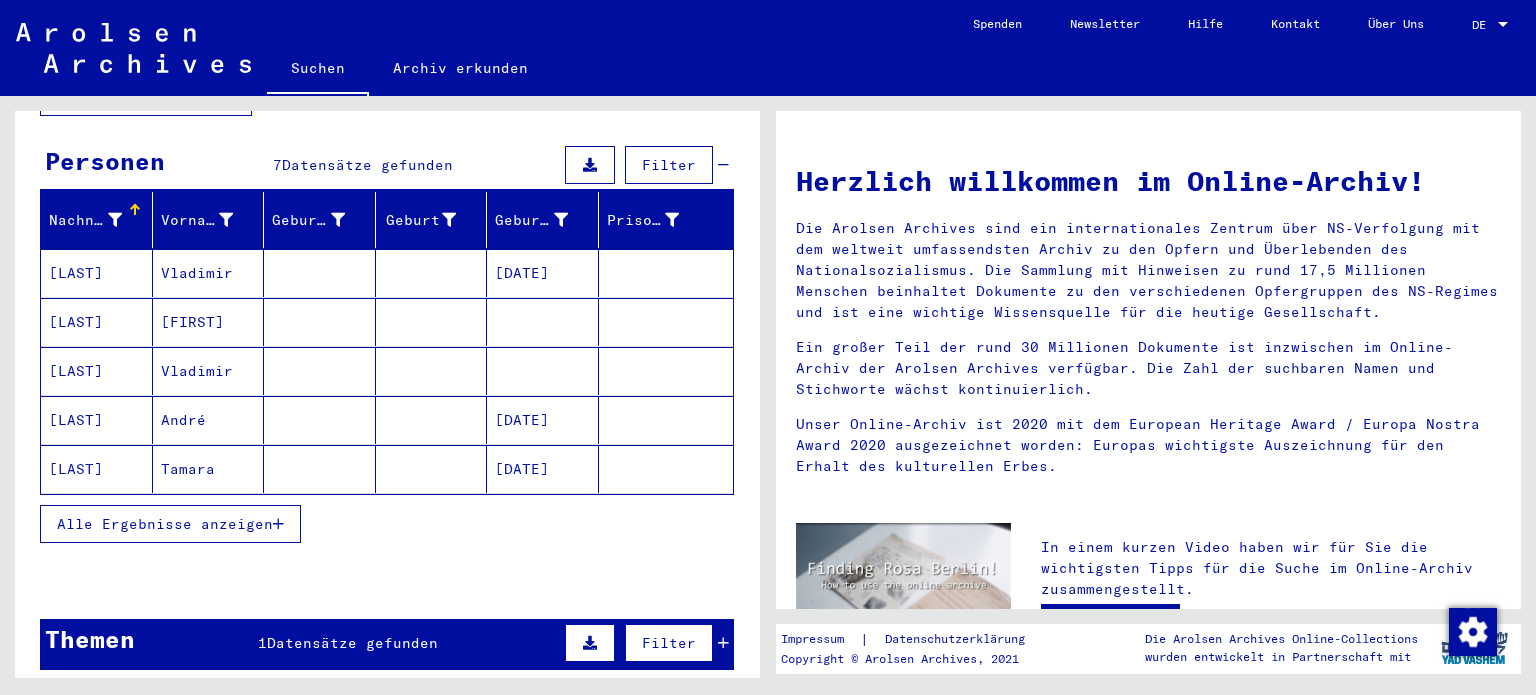 scroll, scrollTop: 200, scrollLeft: 0, axis: vertical 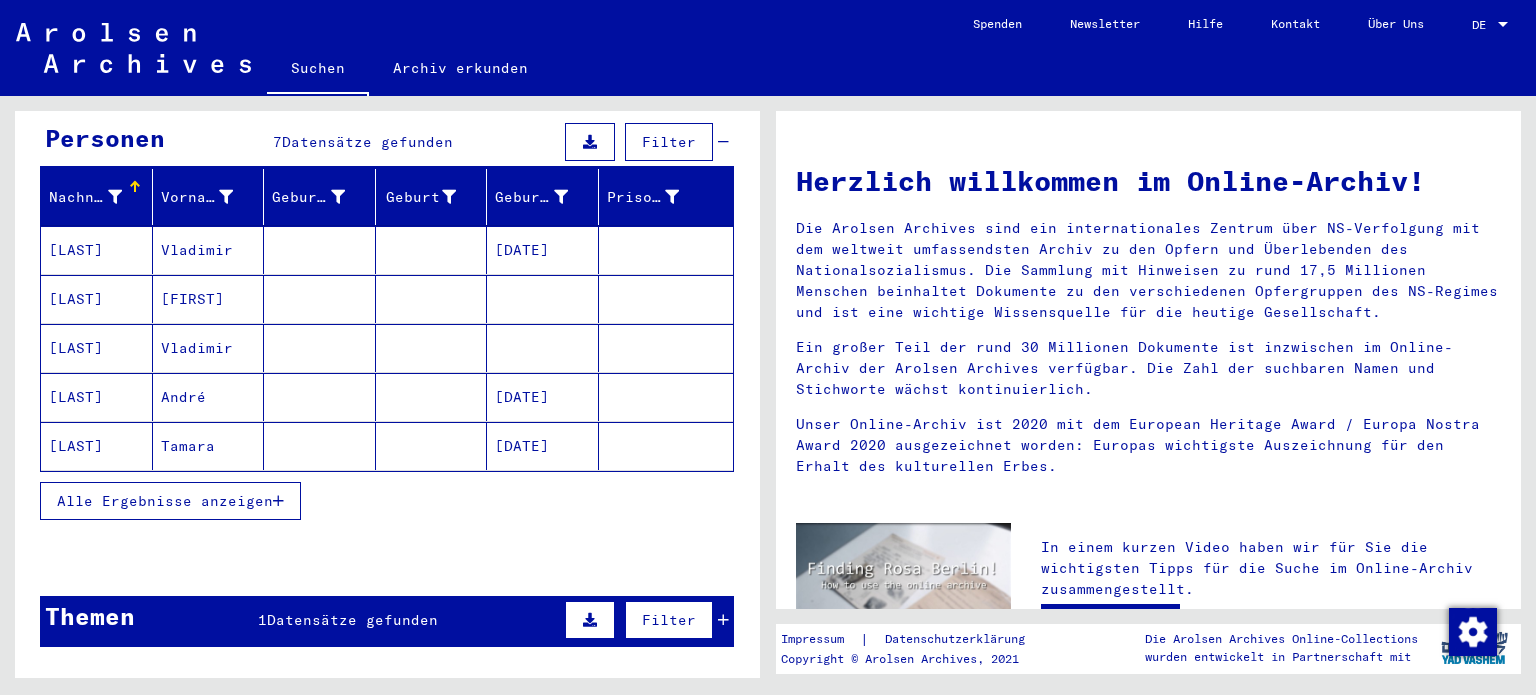 click on "Alle Ergebnisse anzeigen" at bounding box center (165, 501) 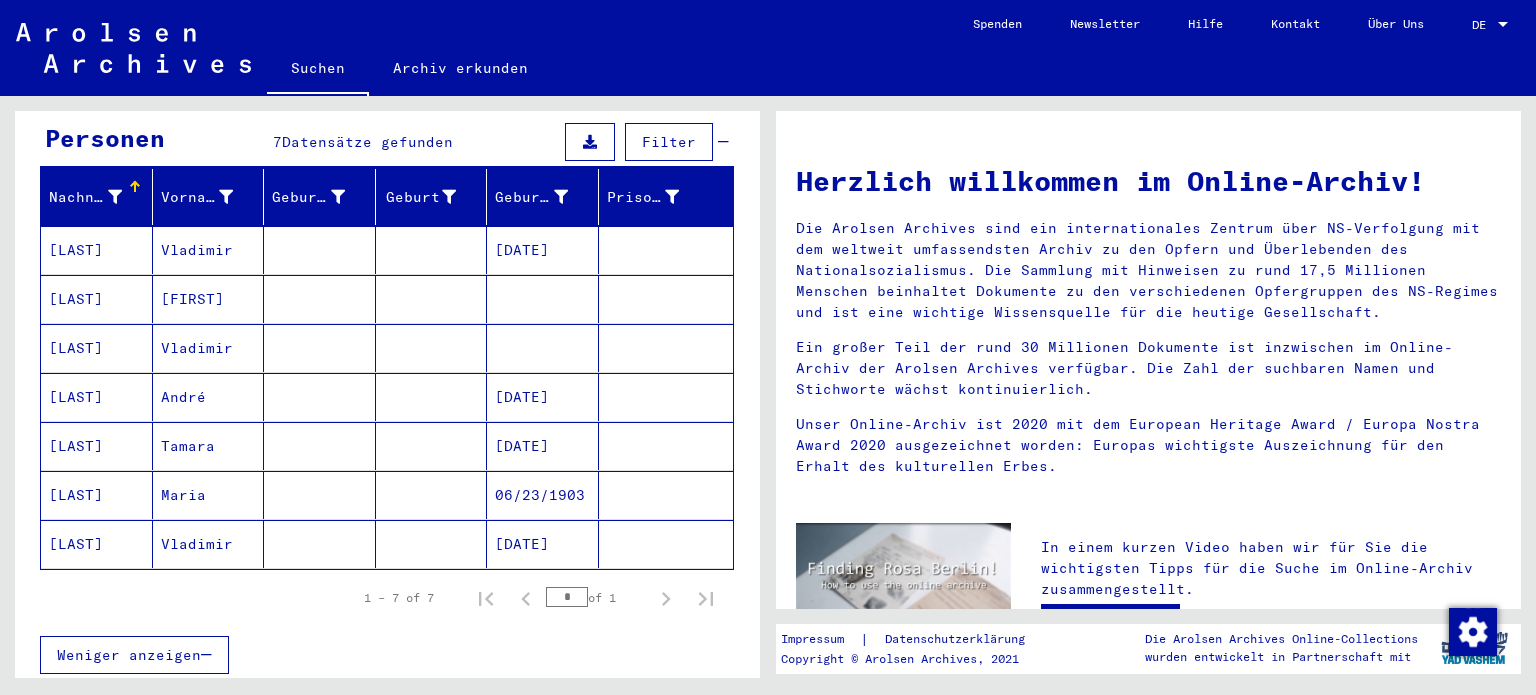 click on "[LAST]" at bounding box center [97, 495] 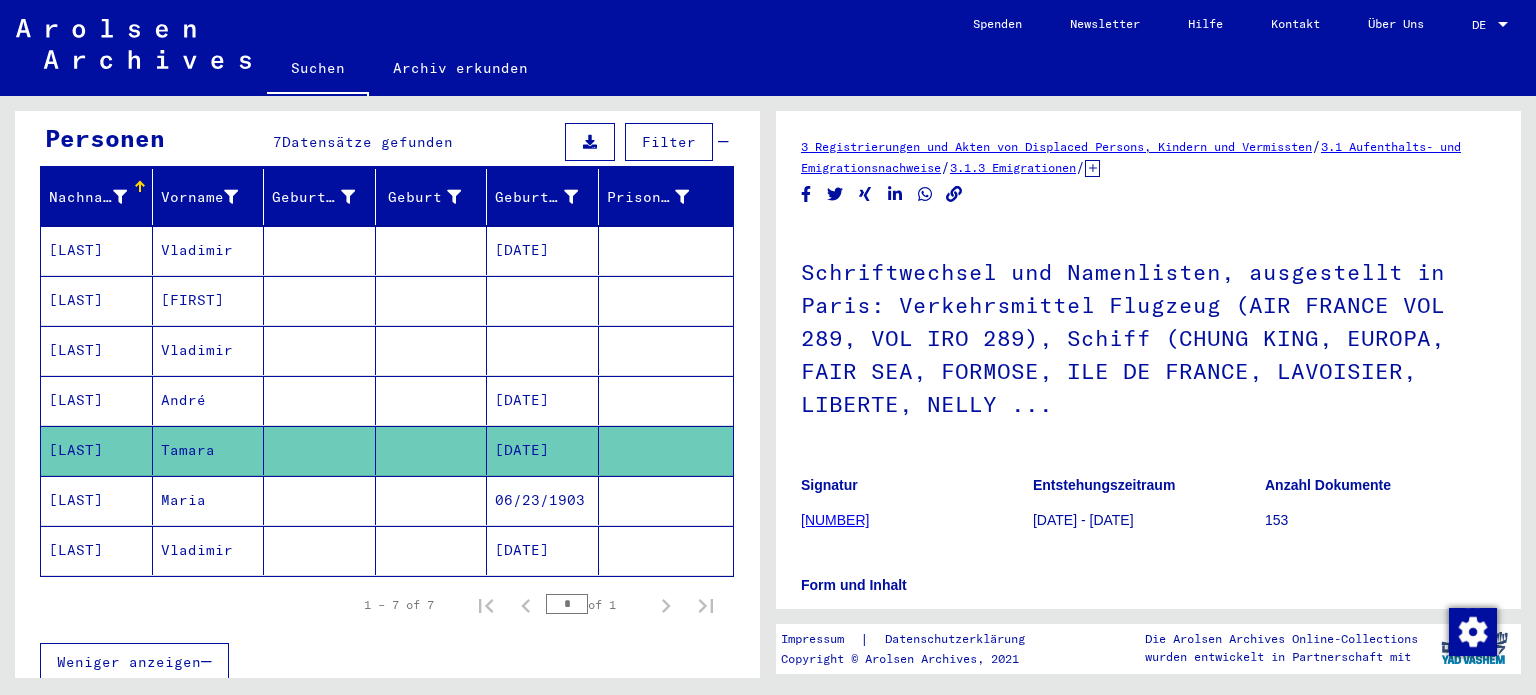 scroll, scrollTop: 0, scrollLeft: 0, axis: both 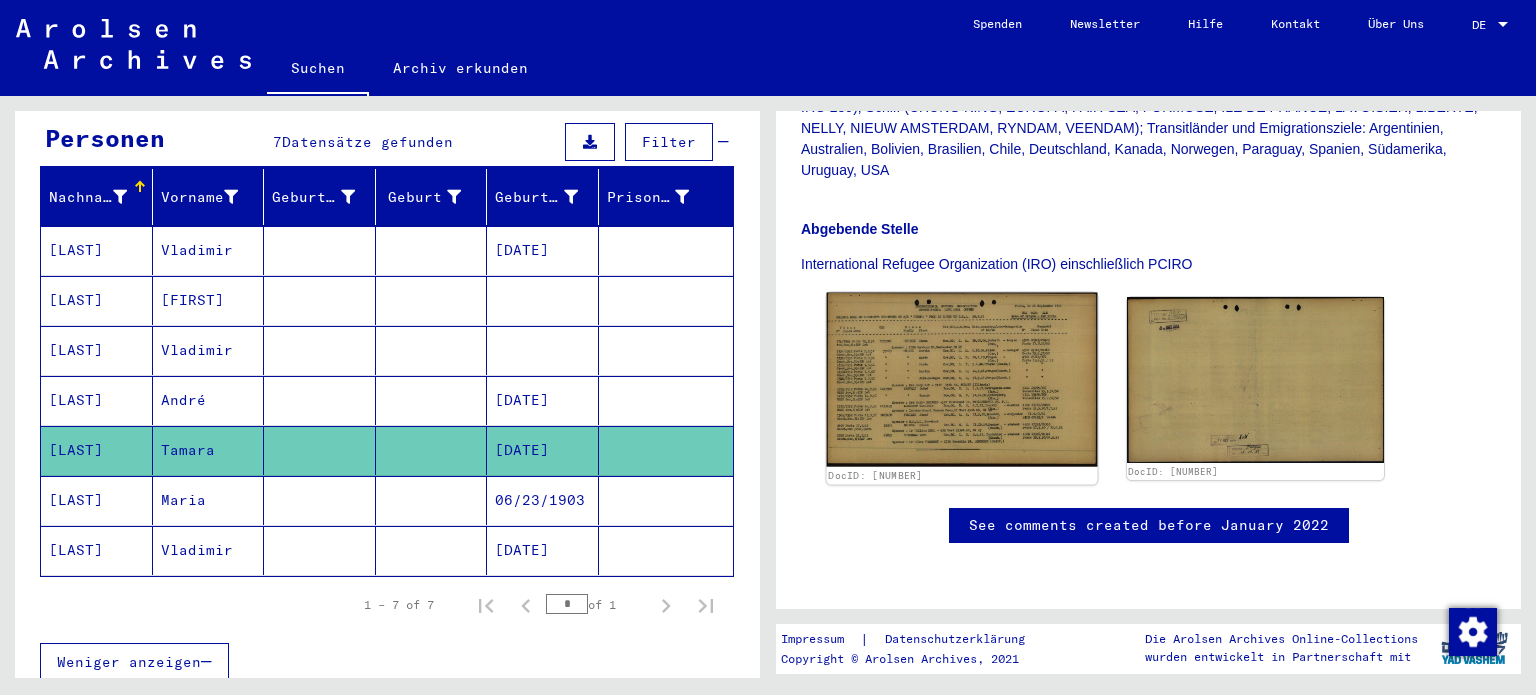 click 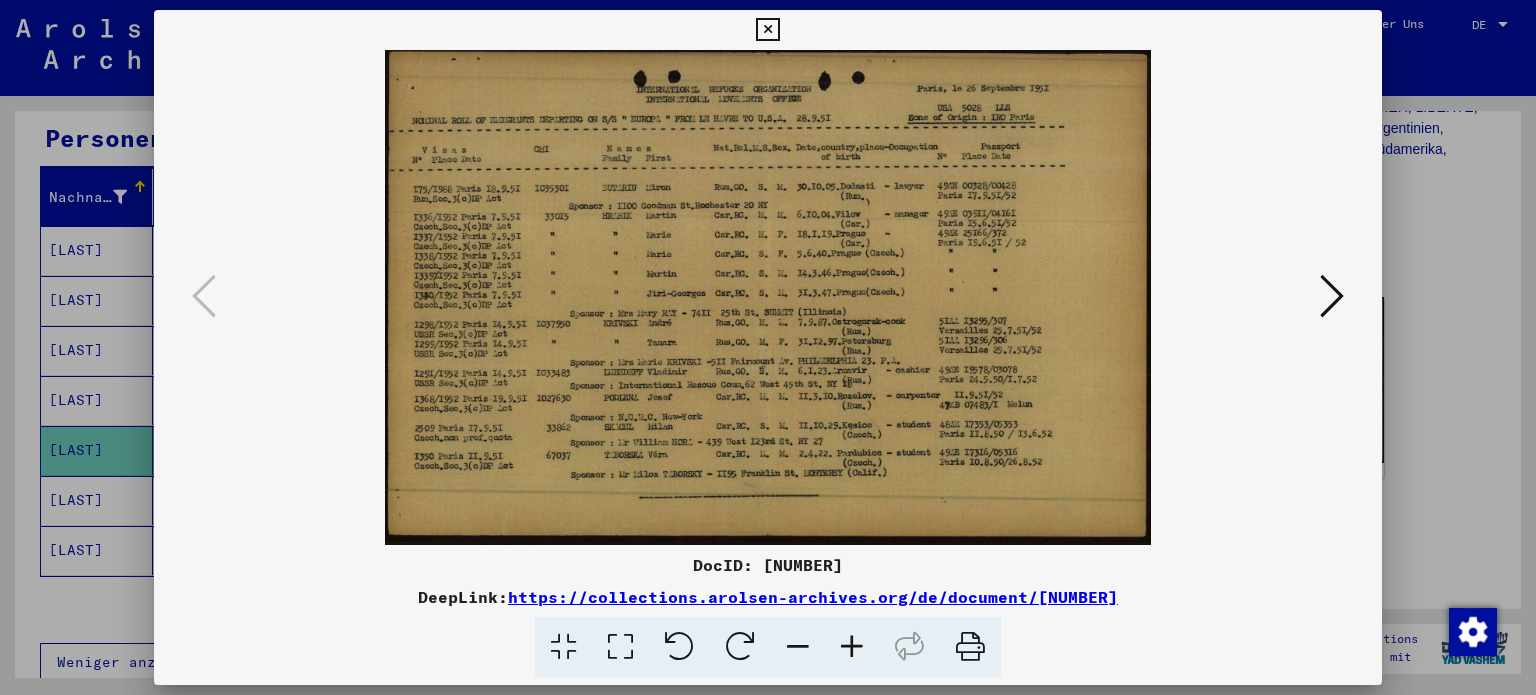 click at bounding box center (852, 647) 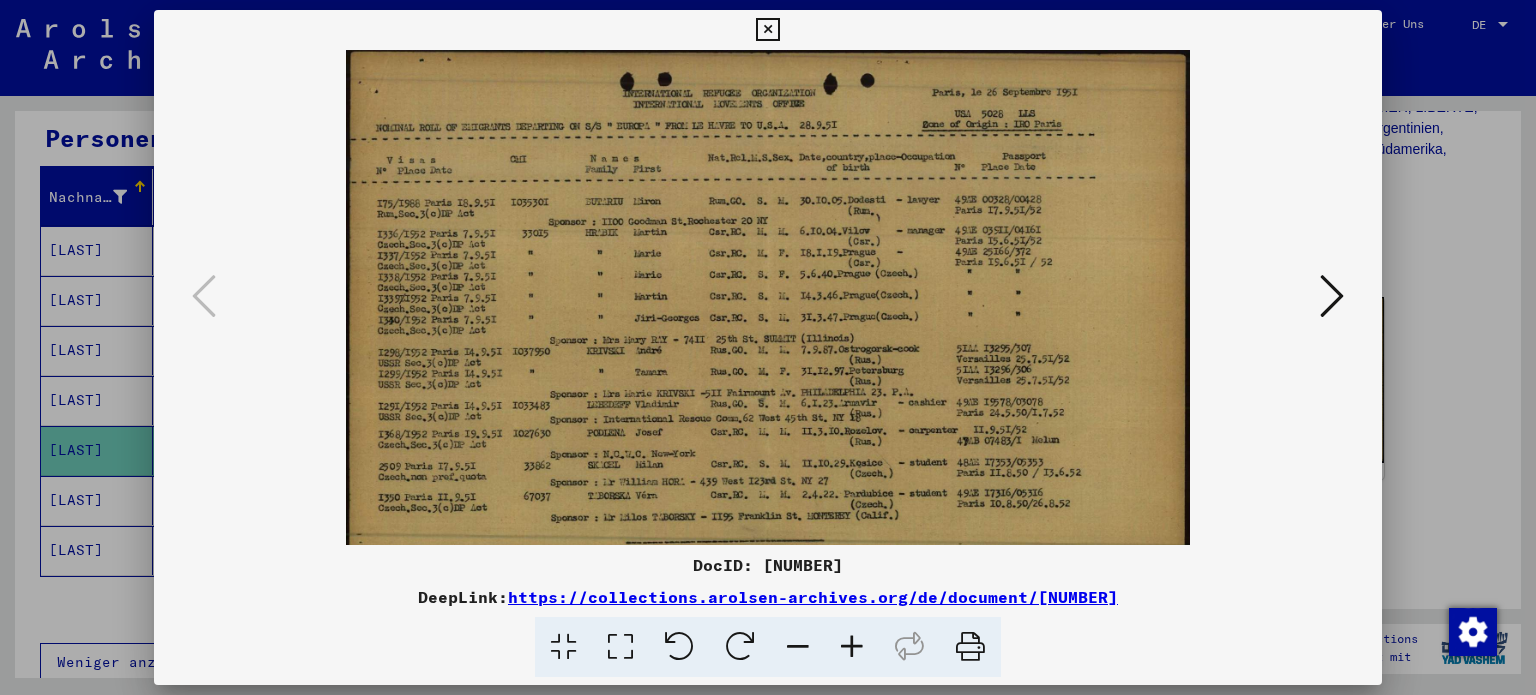 click at bounding box center (852, 647) 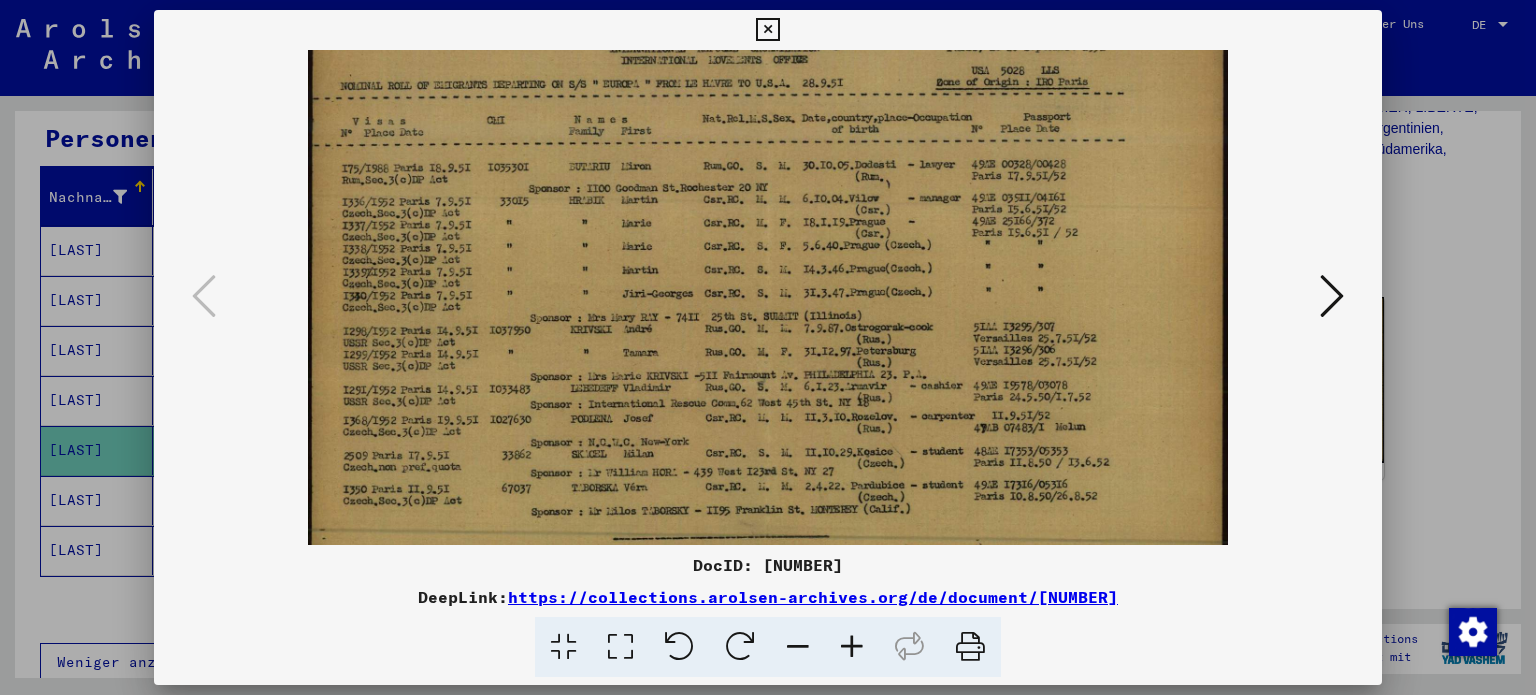 scroll, scrollTop: 100, scrollLeft: 0, axis: vertical 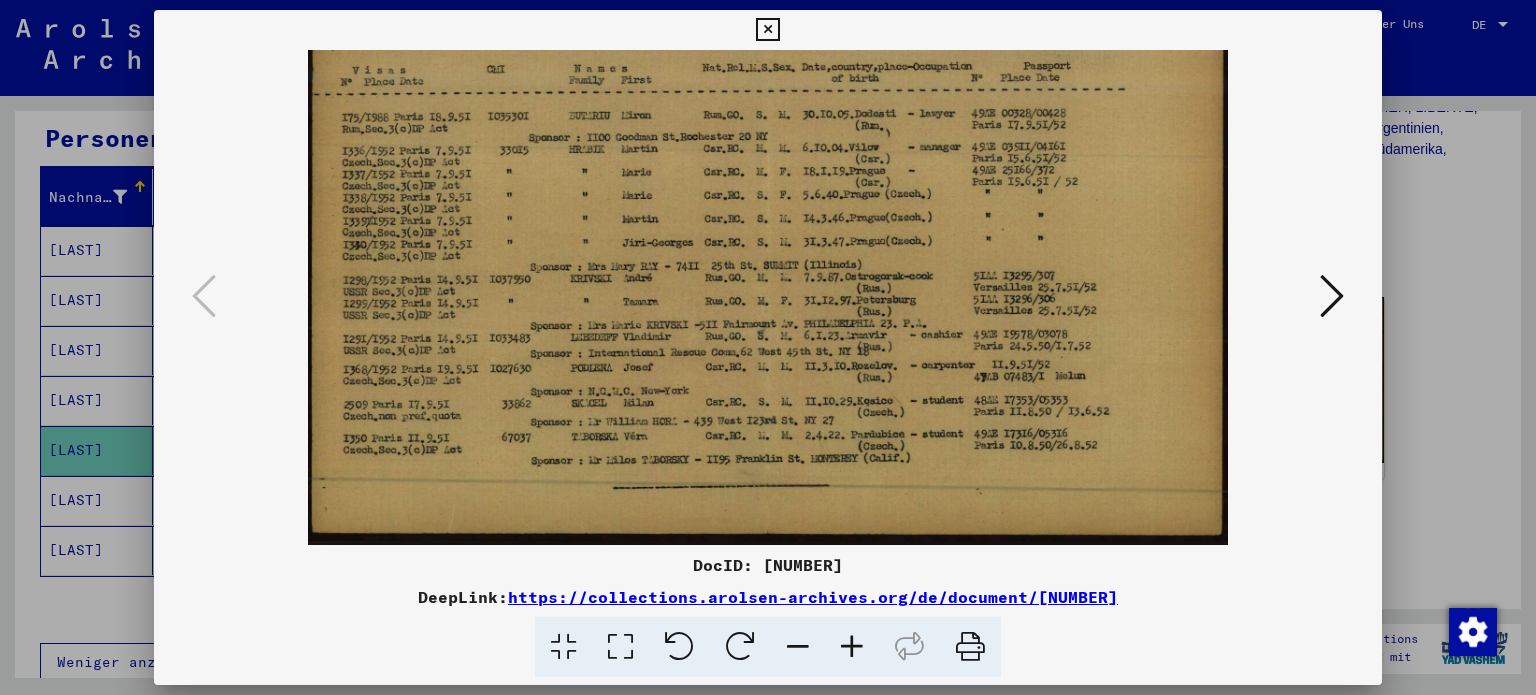 drag, startPoint x: 645, startPoint y: 422, endPoint x: 642, endPoint y: 287, distance: 135.03333 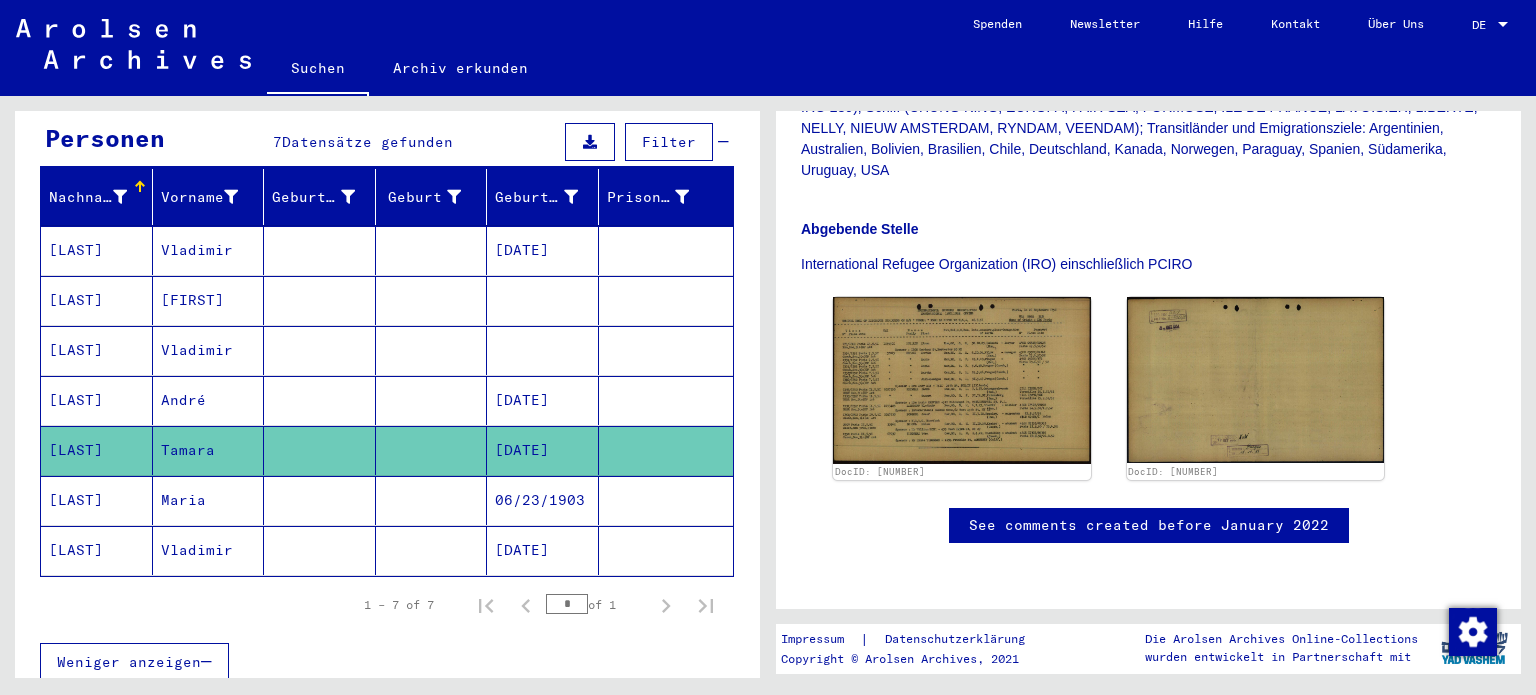 click on "Maria" at bounding box center (209, 550) 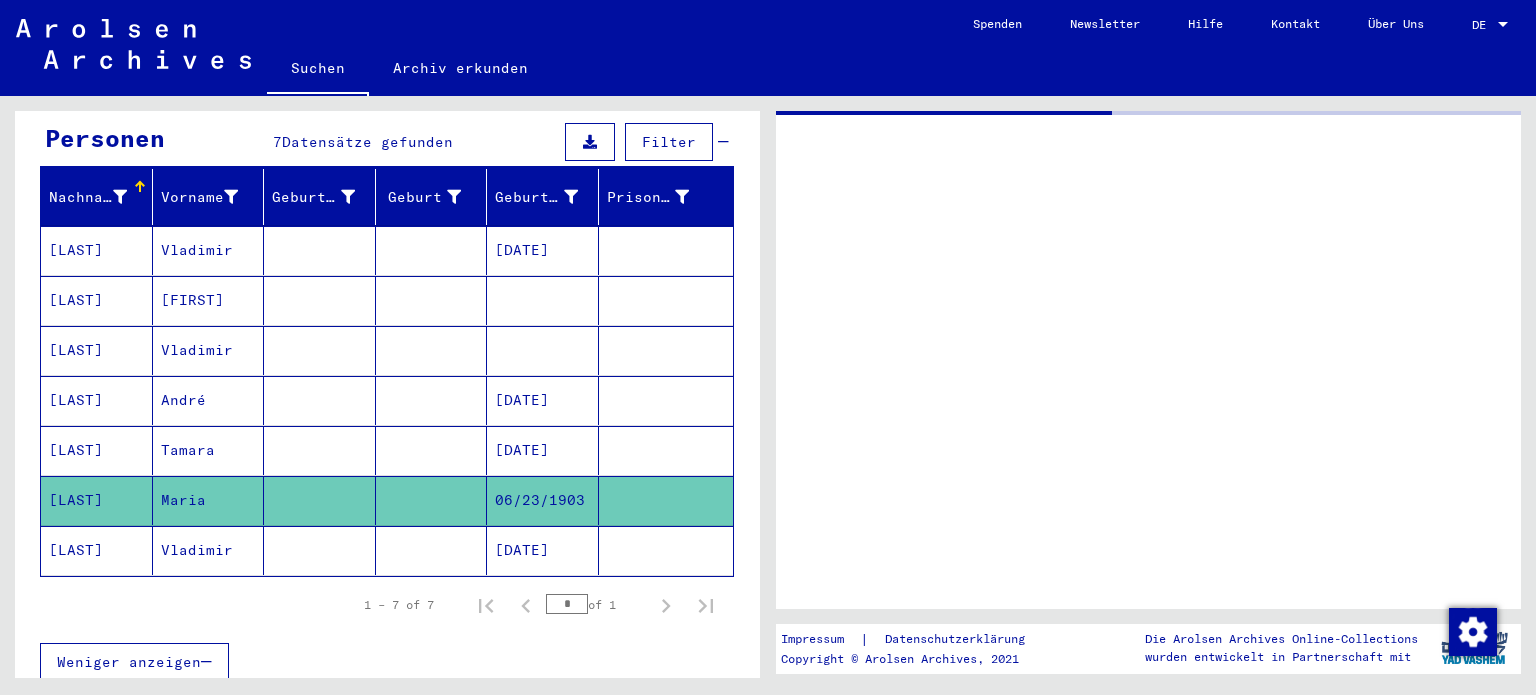 scroll, scrollTop: 0, scrollLeft: 0, axis: both 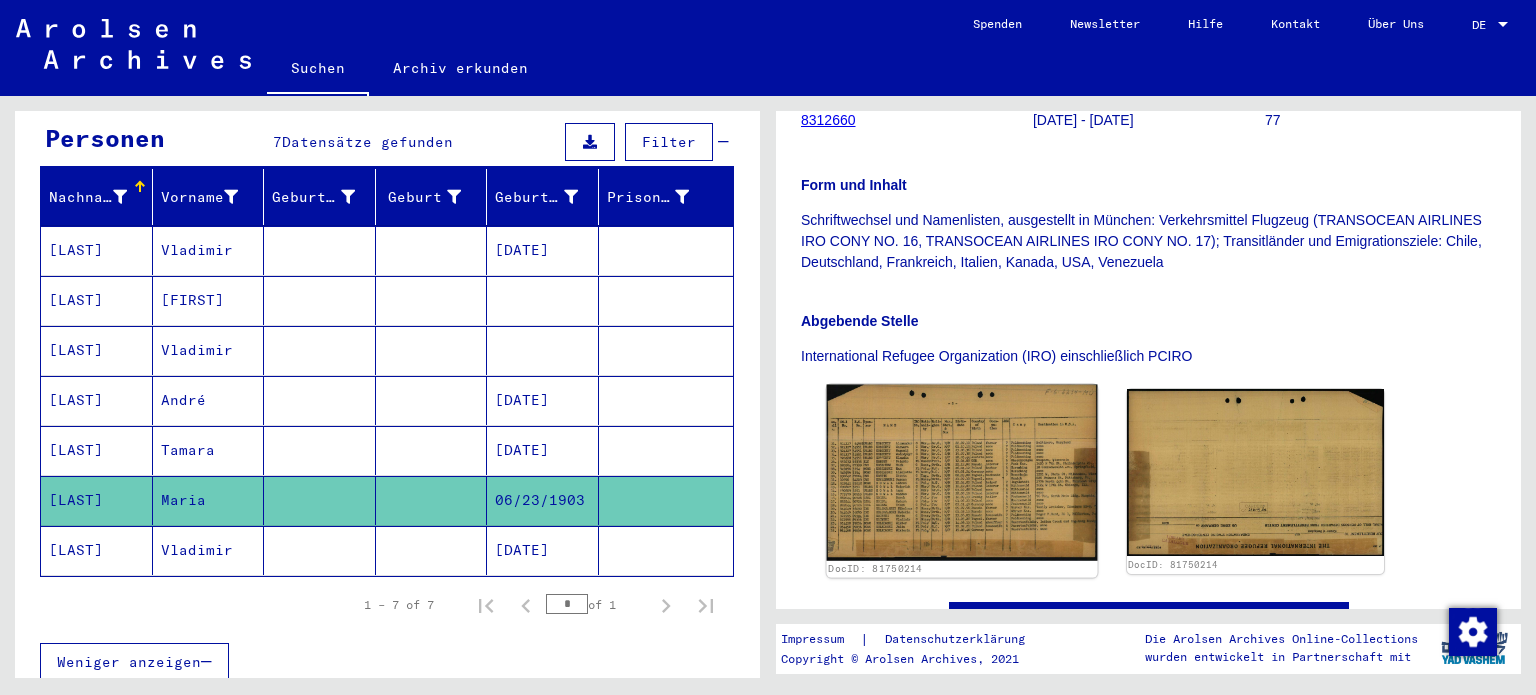 click 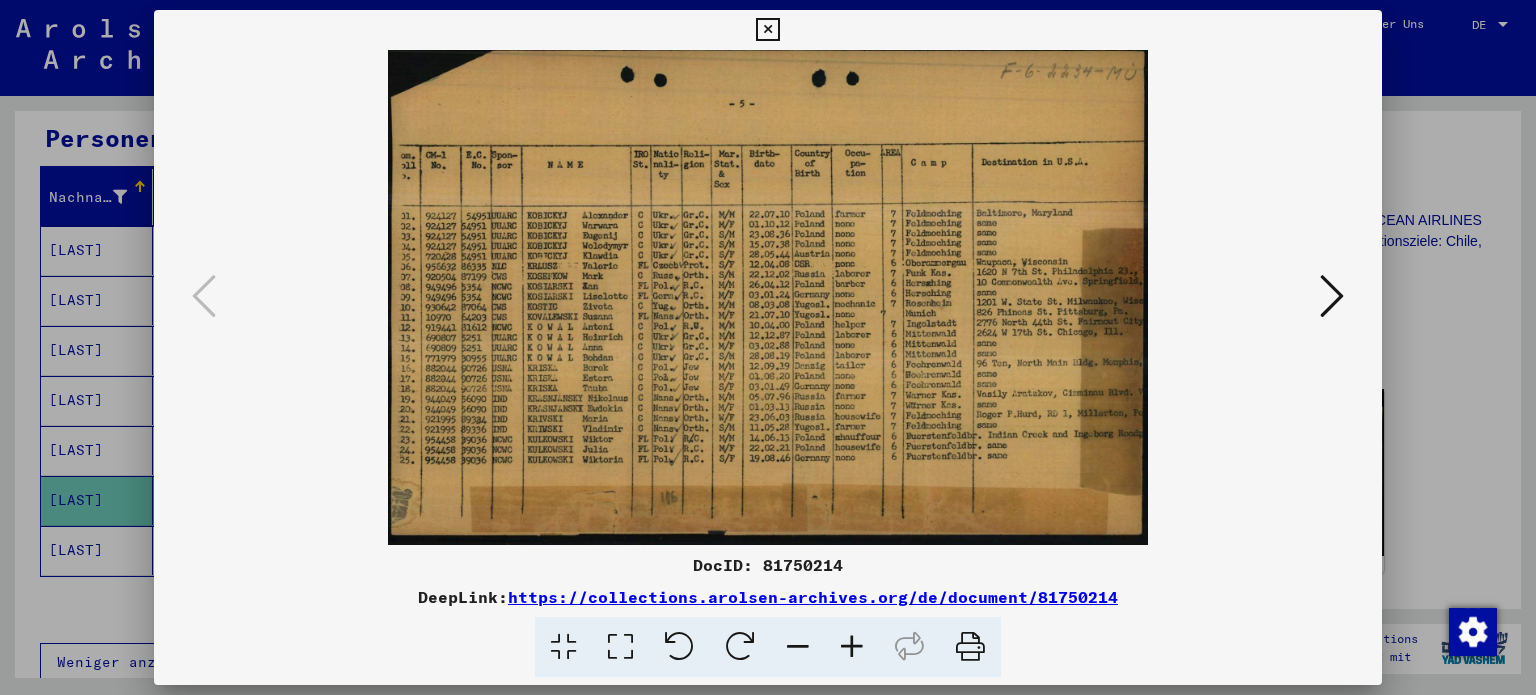 click at bounding box center [768, 347] 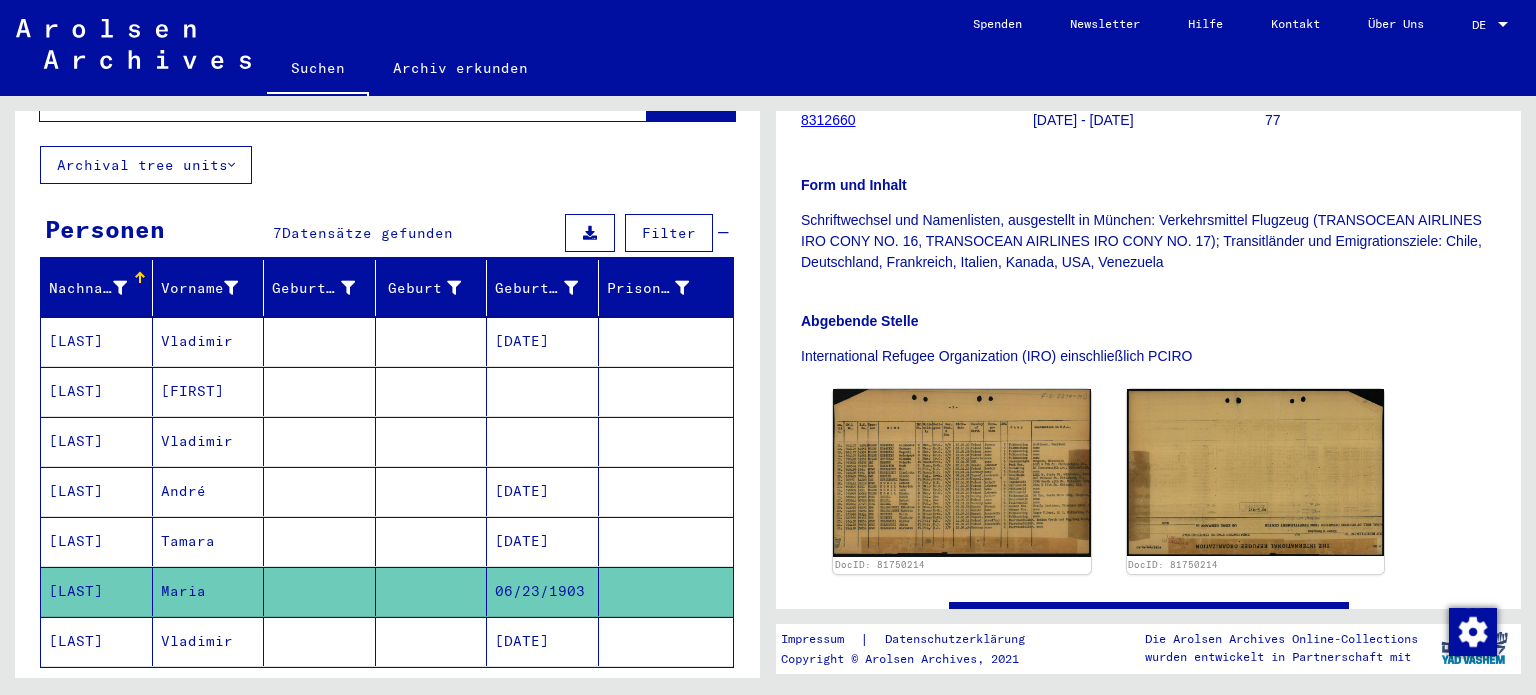scroll, scrollTop: 0, scrollLeft: 0, axis: both 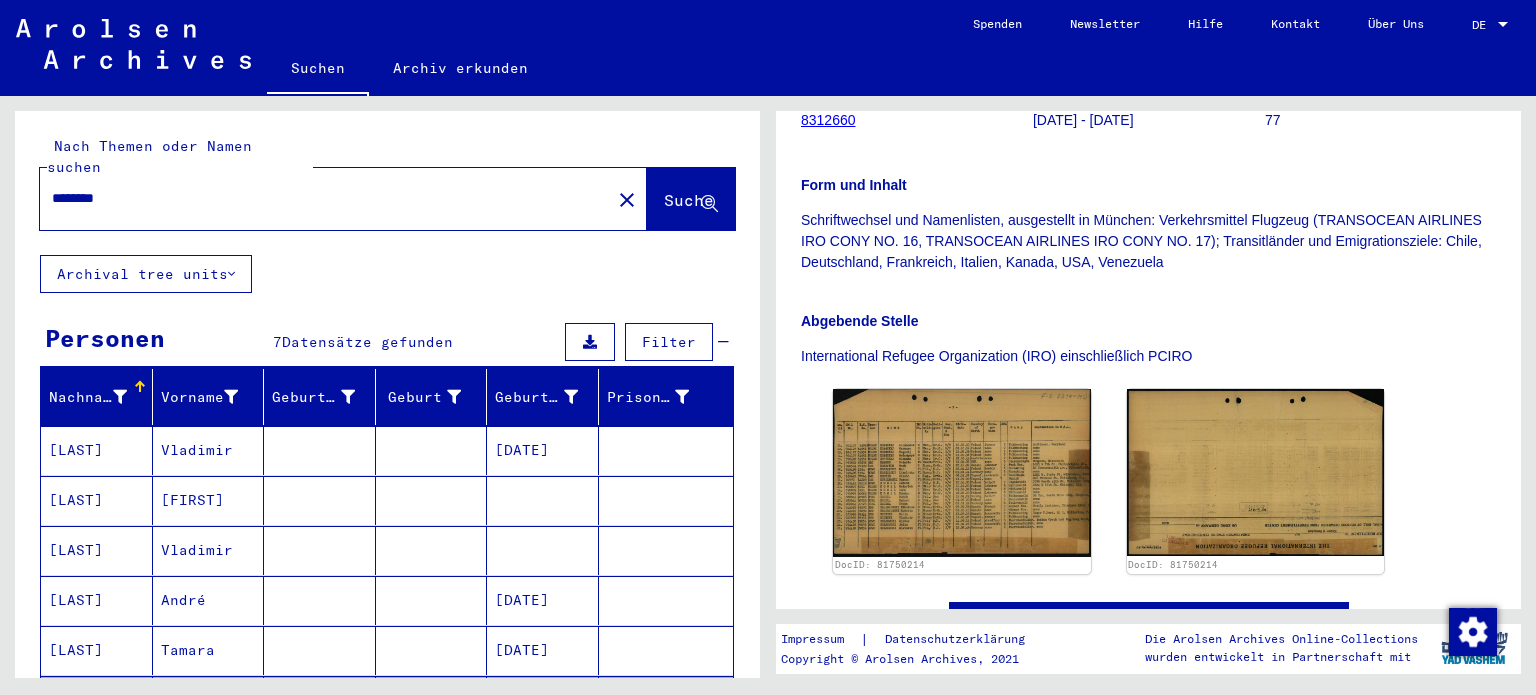 click on "*******" at bounding box center (325, 198) 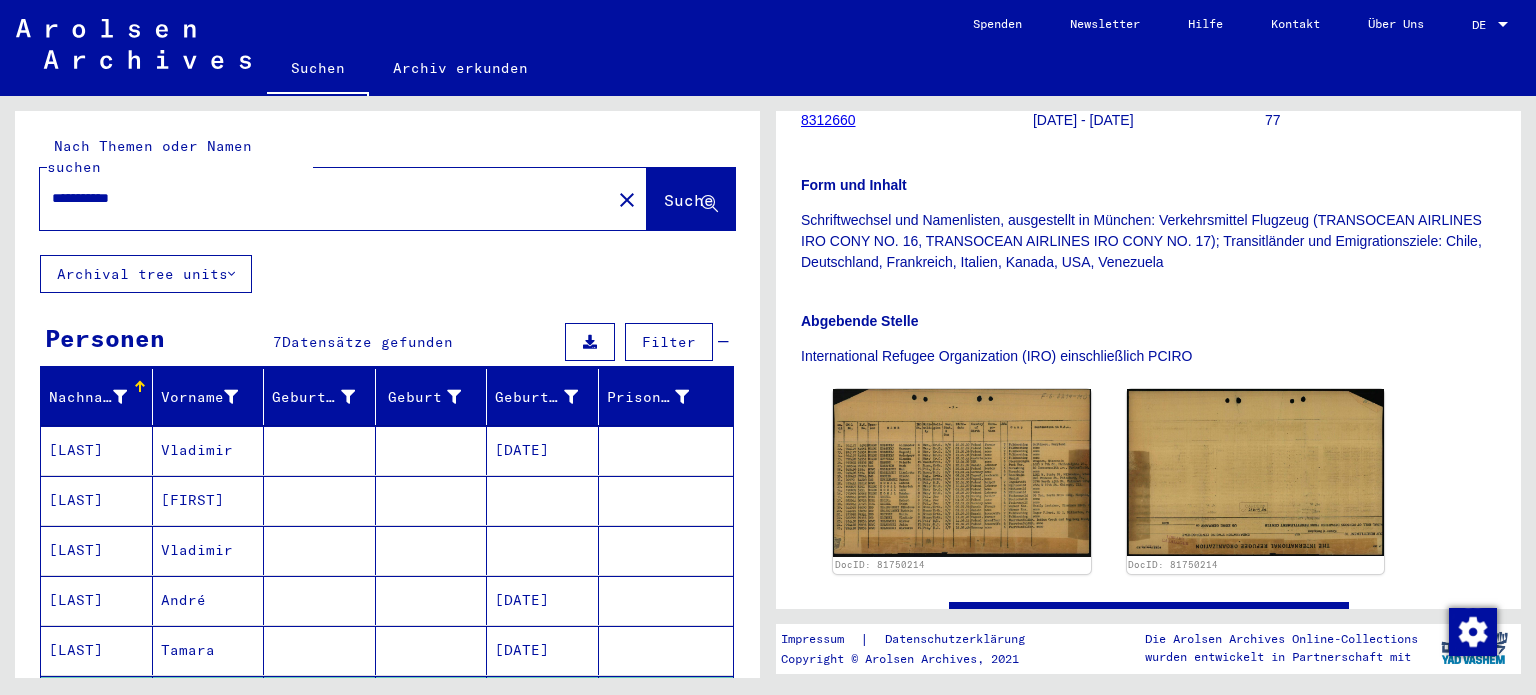 scroll, scrollTop: 0, scrollLeft: 0, axis: both 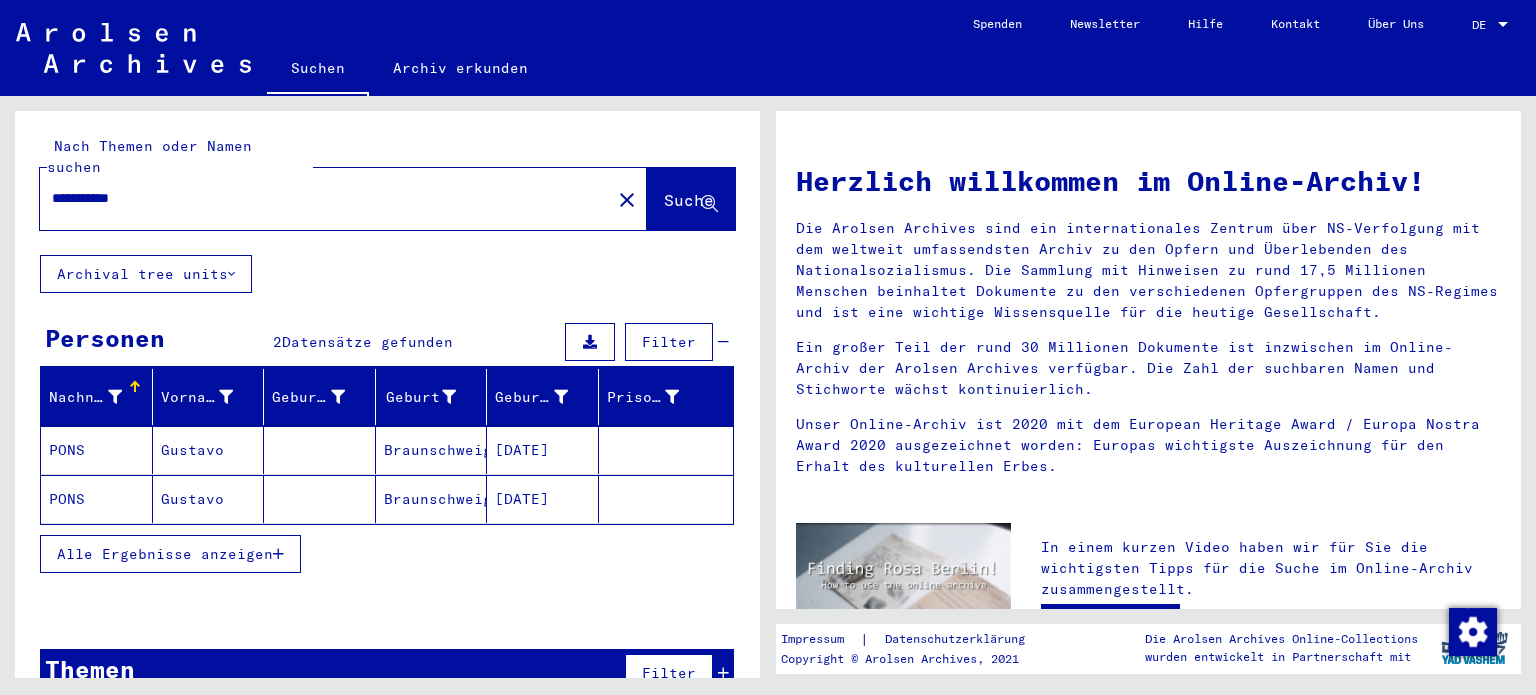 click on "Alle Ergebnisse anzeigen" at bounding box center [170, 554] 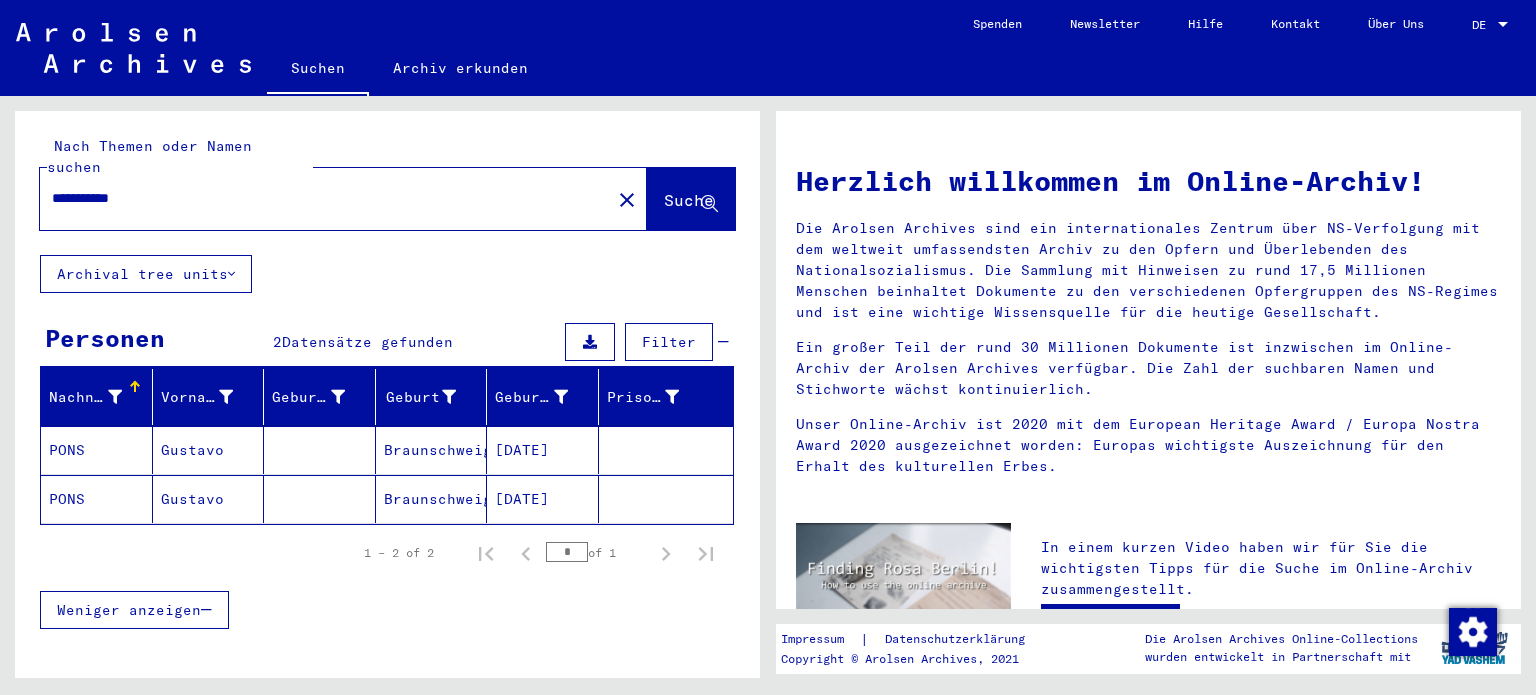 click on "**********" at bounding box center [319, 198] 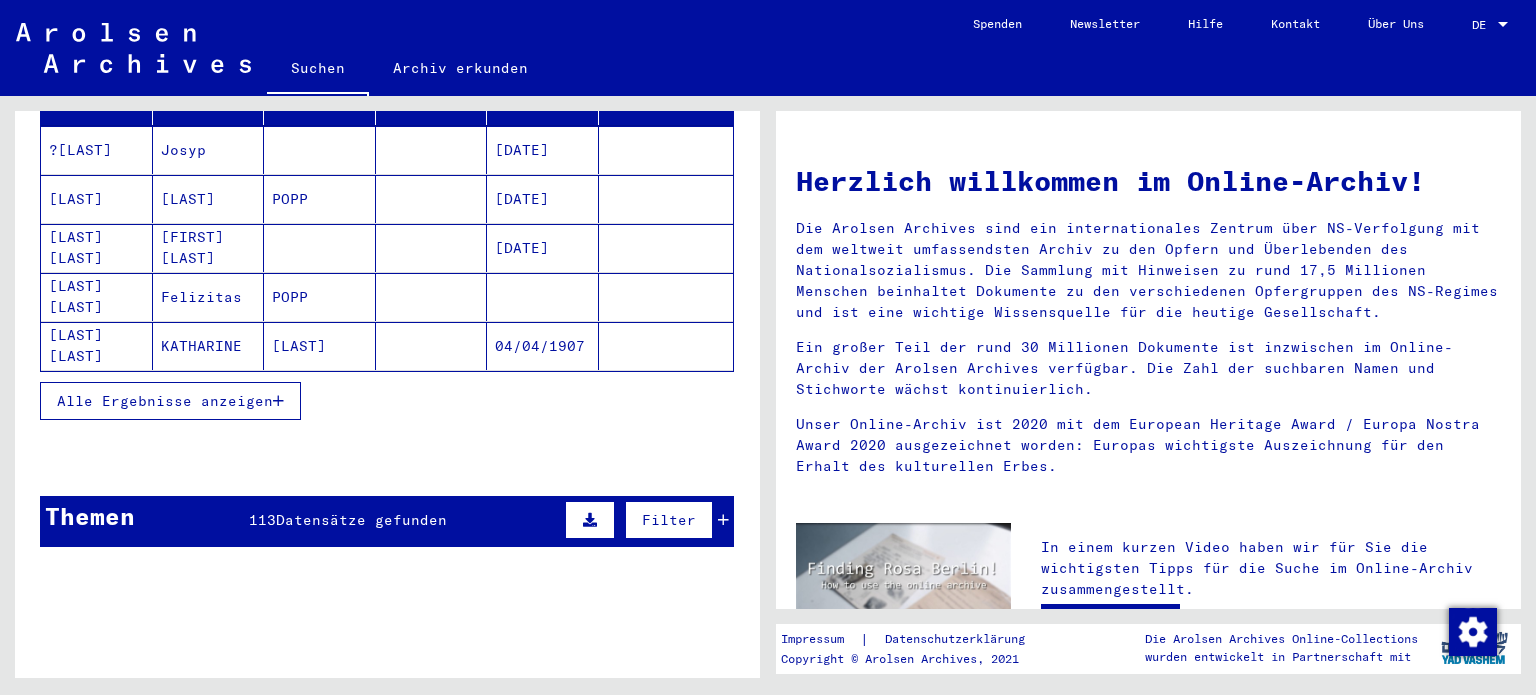 scroll, scrollTop: 0, scrollLeft: 0, axis: both 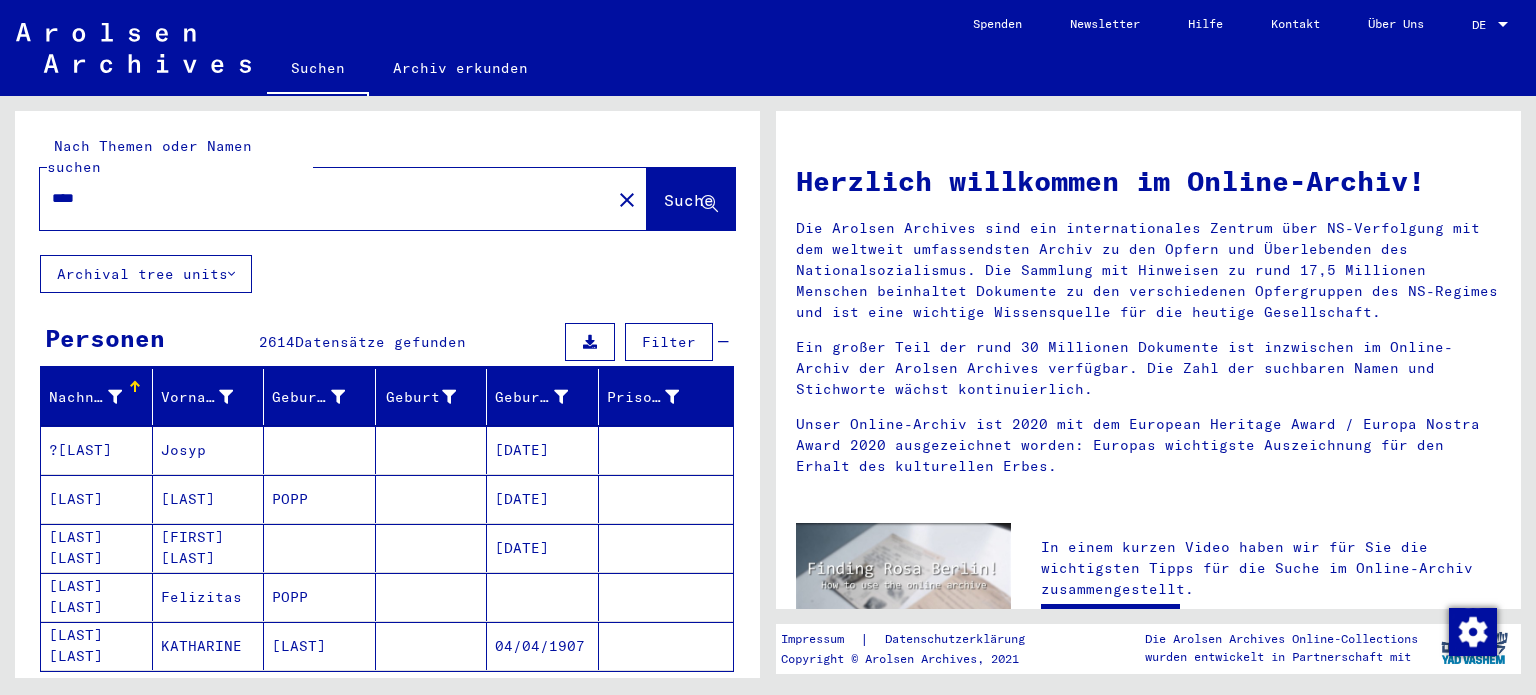 click on "****" at bounding box center (319, 198) 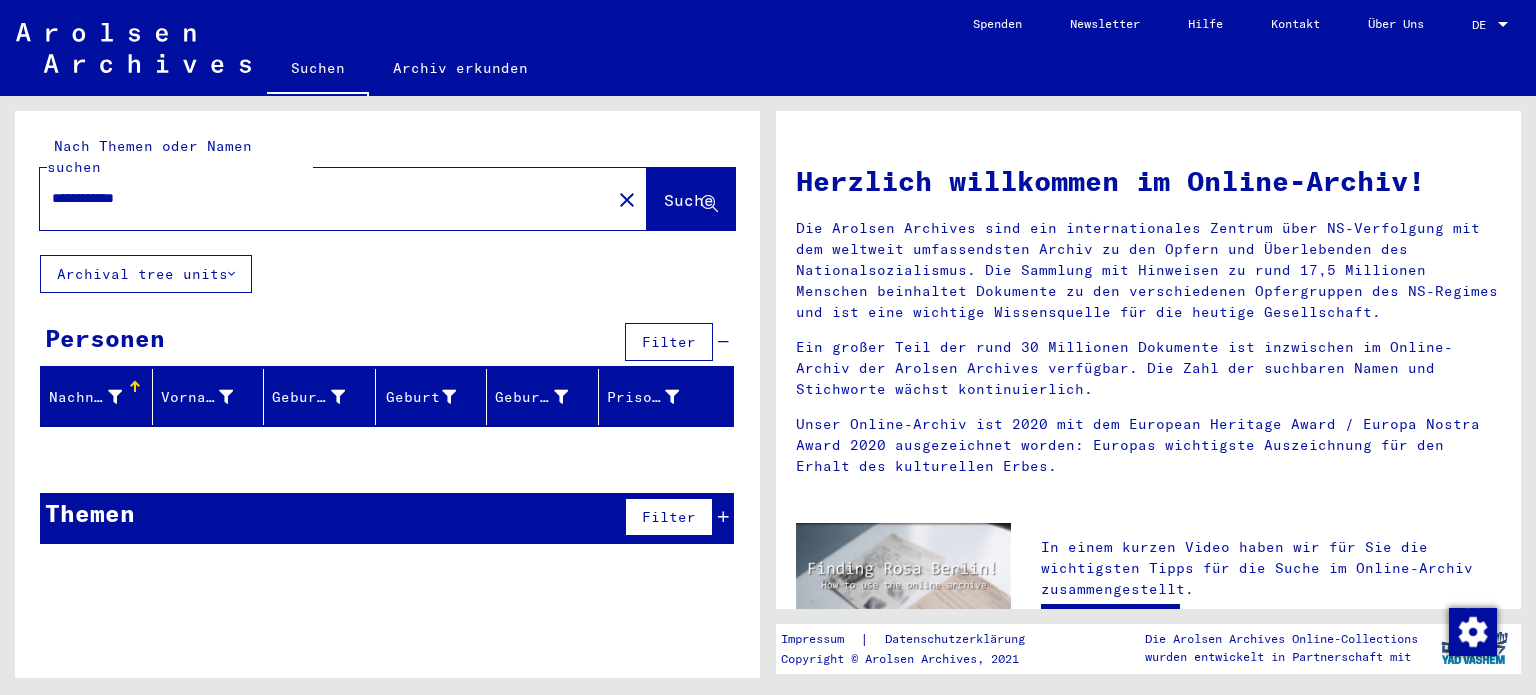 click on "**********" at bounding box center [319, 198] 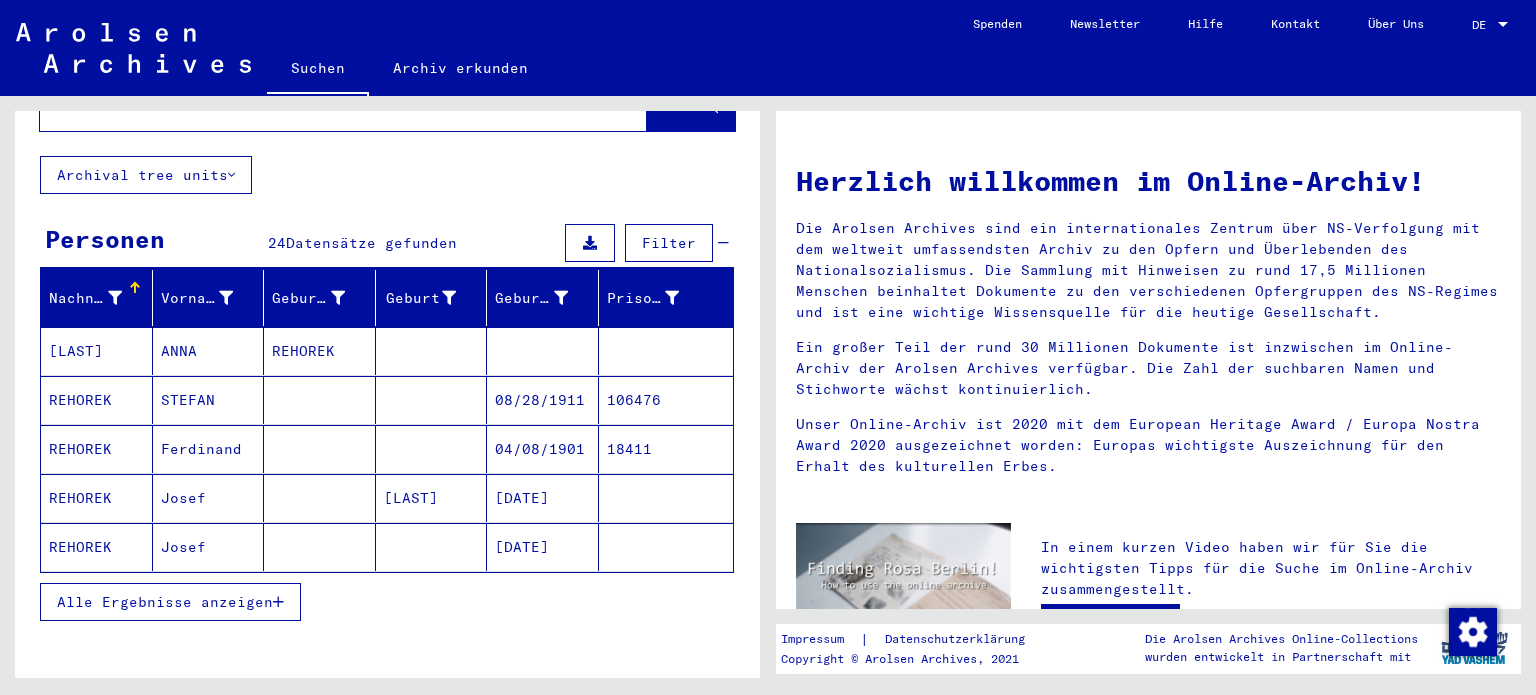 scroll, scrollTop: 100, scrollLeft: 0, axis: vertical 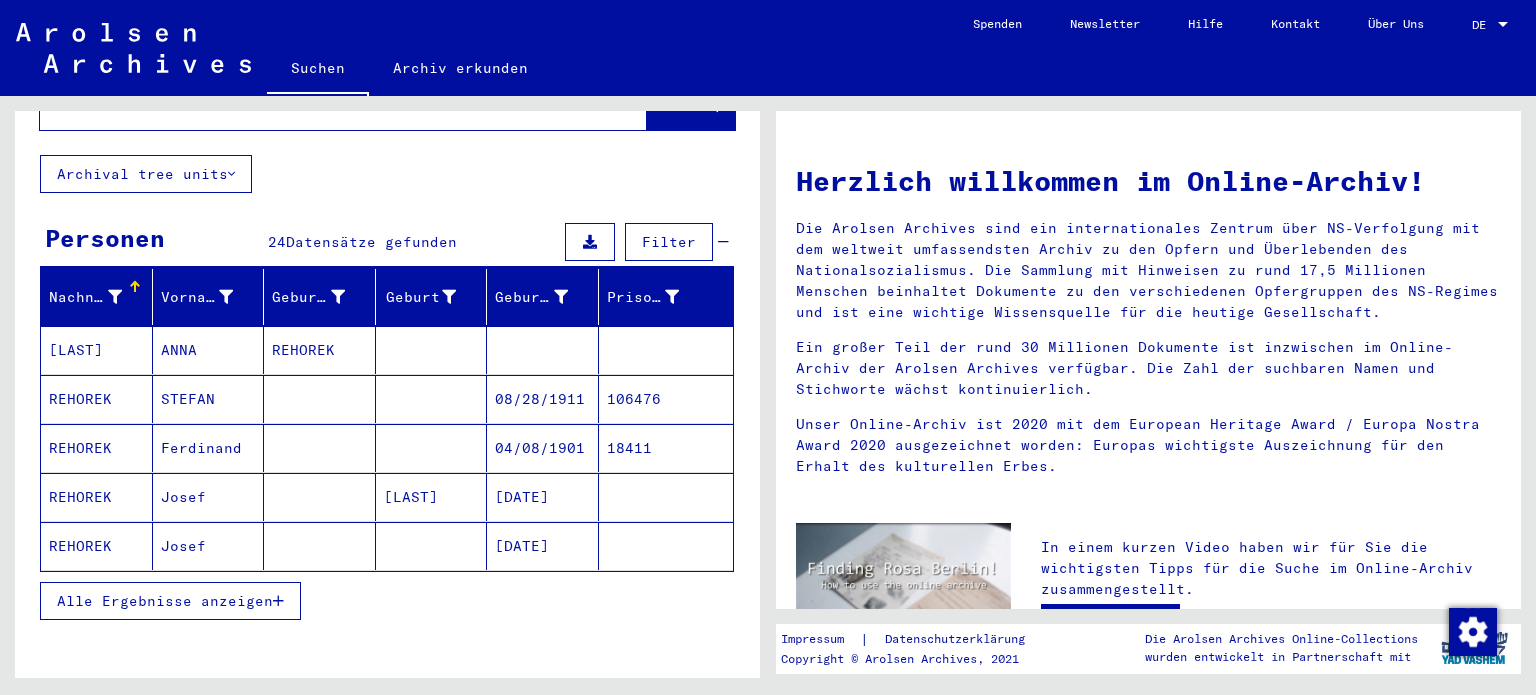 click on "Alle Ergebnisse anzeigen" at bounding box center (165, 601) 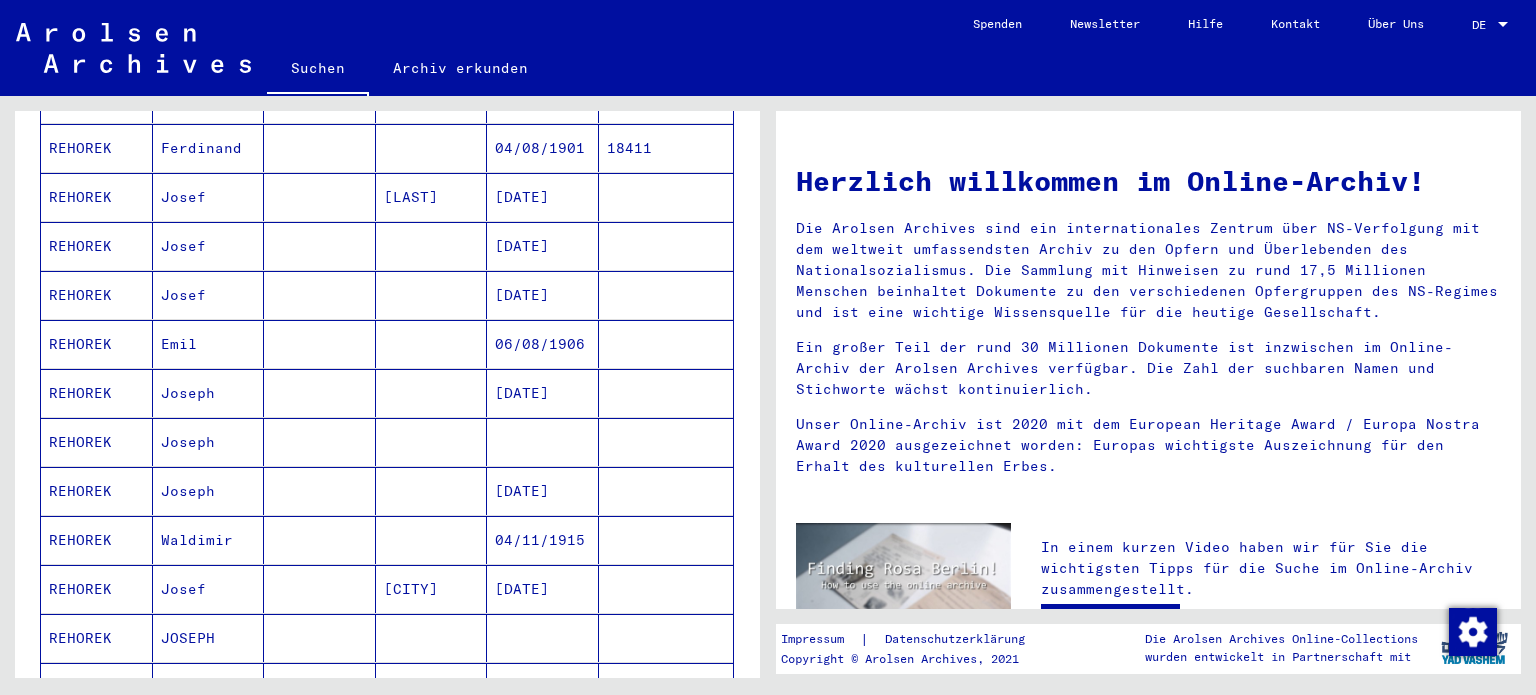 scroll, scrollTop: 0, scrollLeft: 0, axis: both 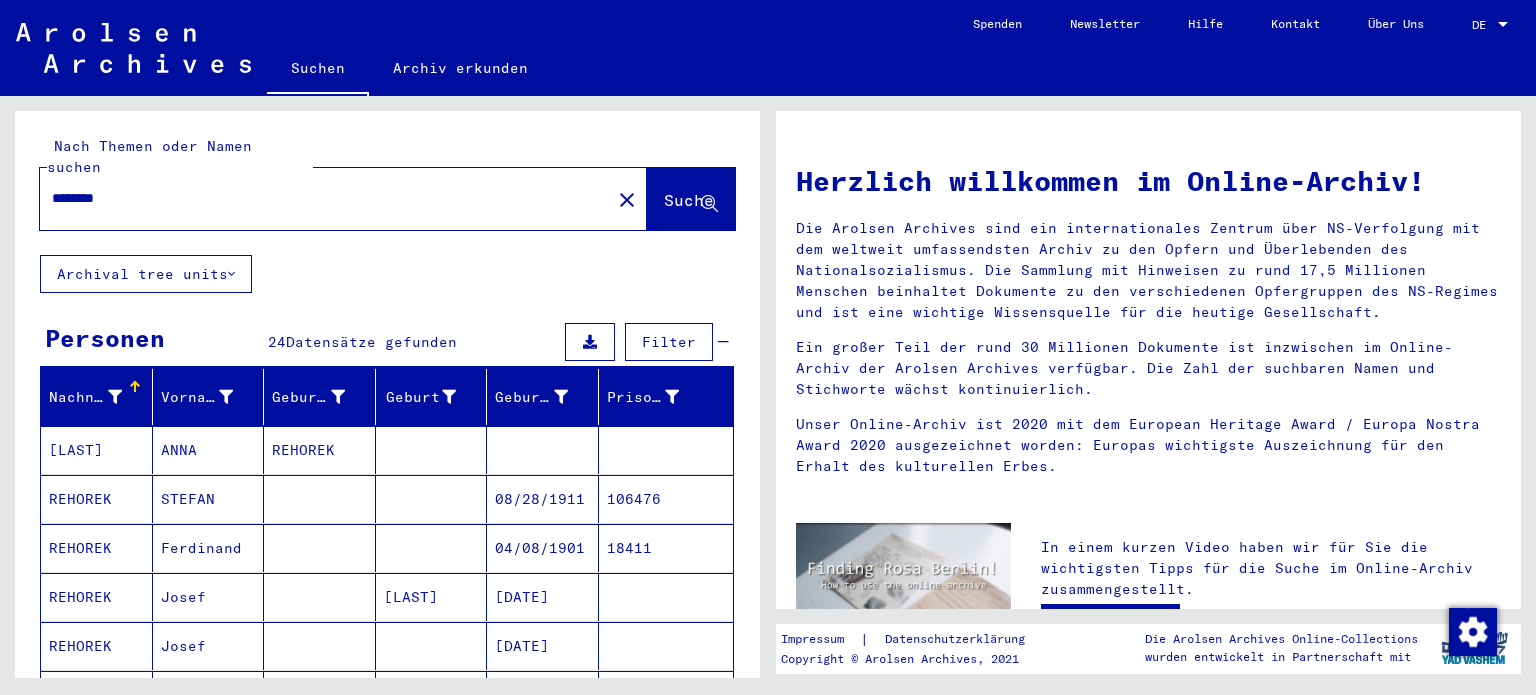 click on "*******" at bounding box center (319, 198) 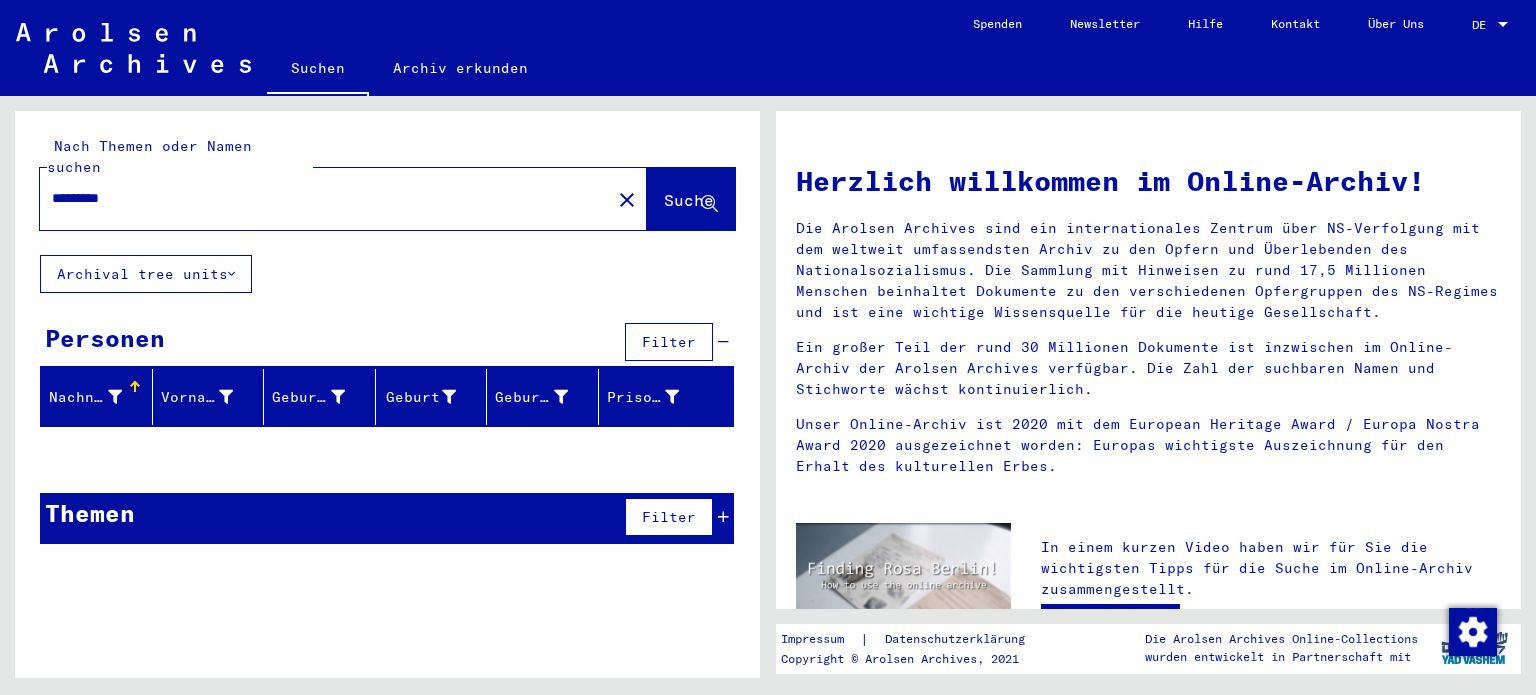 click on "*********" 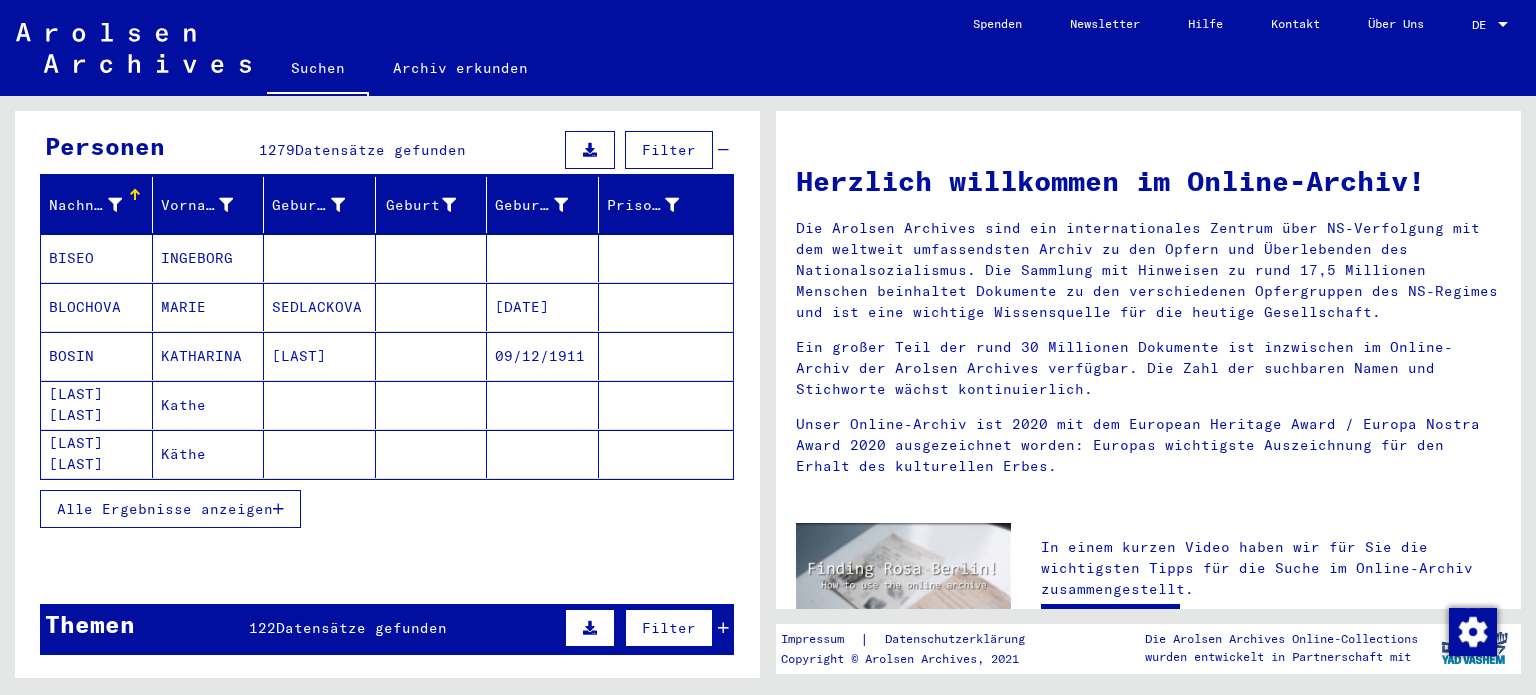scroll, scrollTop: 200, scrollLeft: 0, axis: vertical 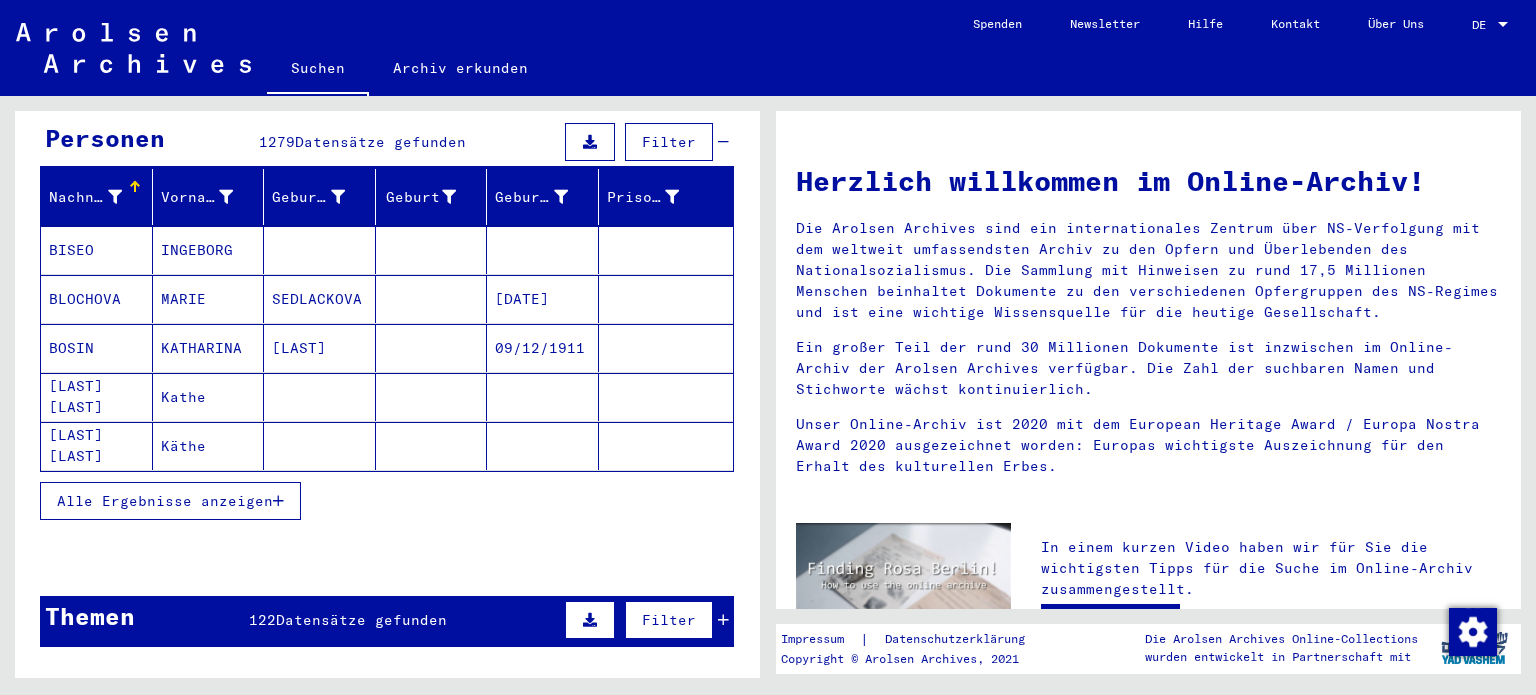 click on "Alle Ergebnisse anzeigen" at bounding box center (165, 501) 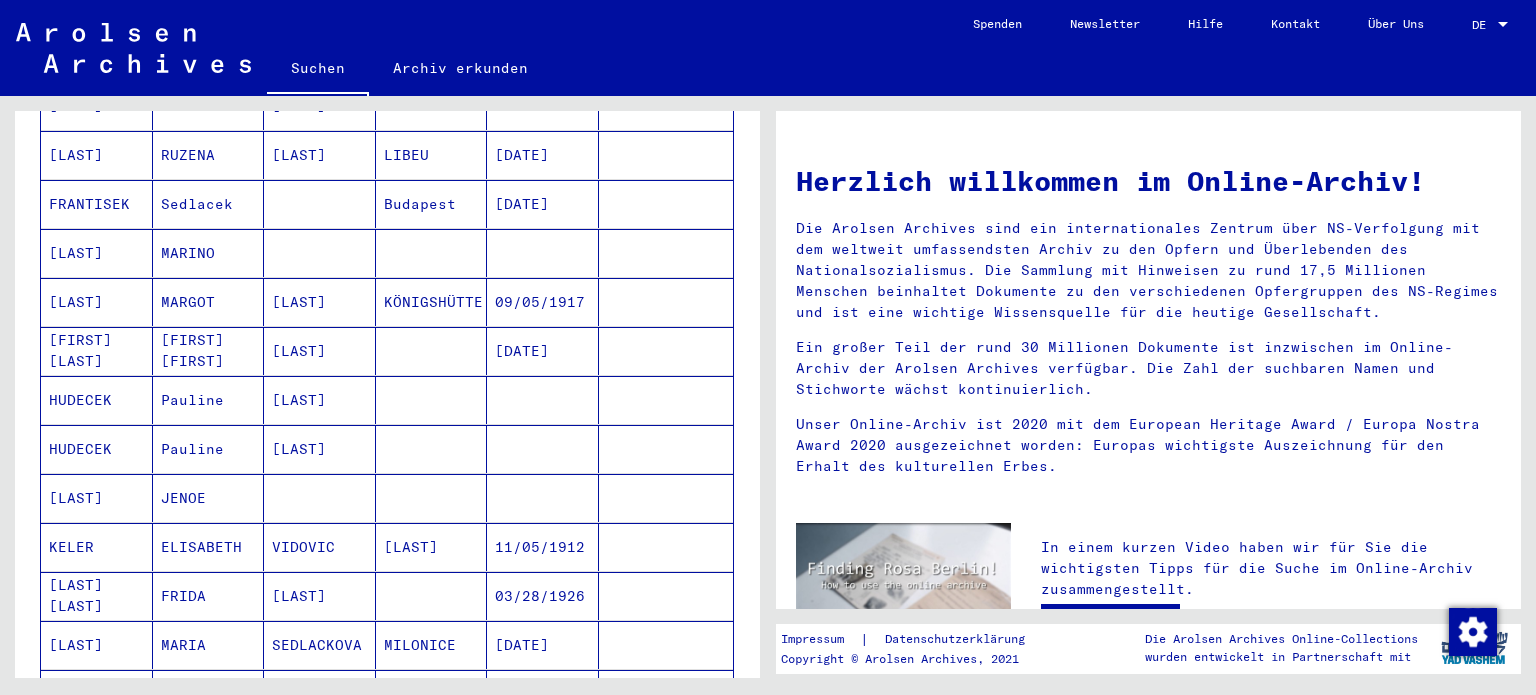 scroll, scrollTop: 800, scrollLeft: 0, axis: vertical 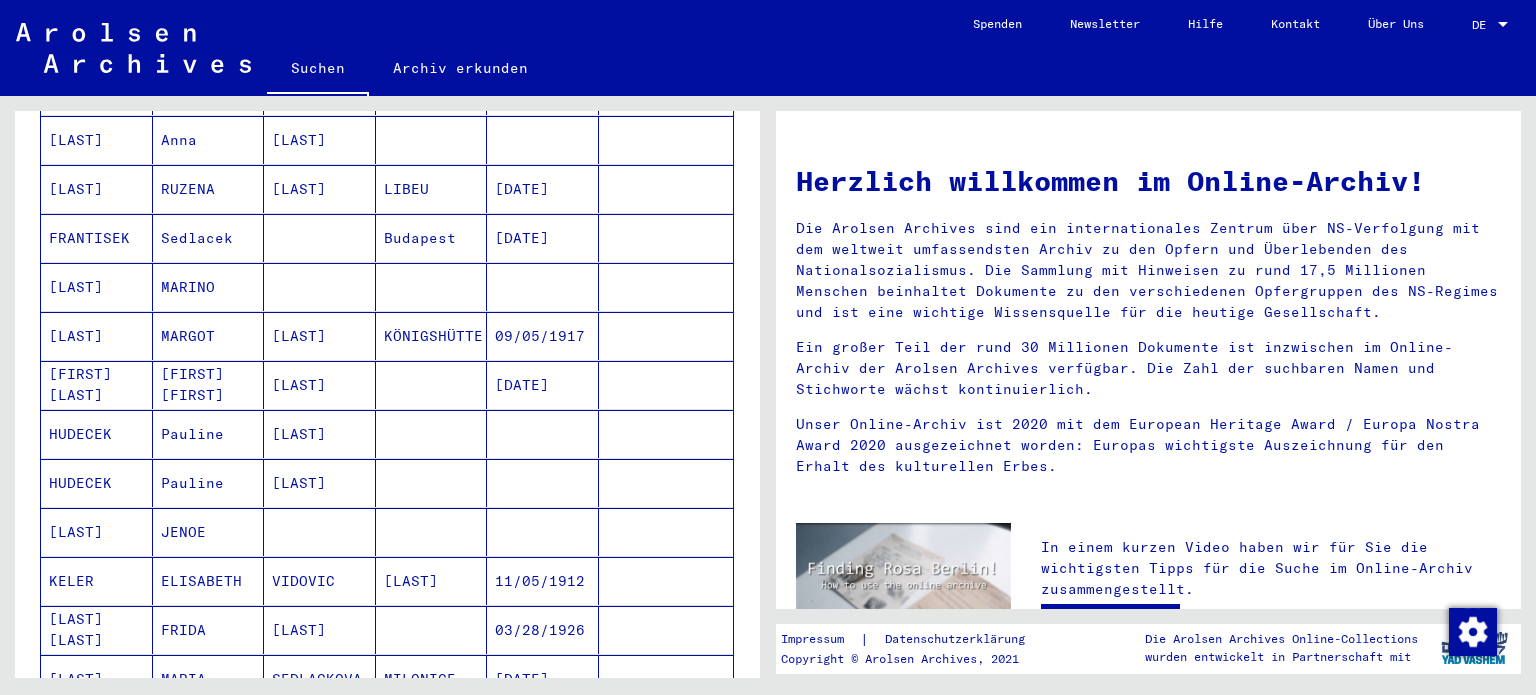 click on "Sedlacek" at bounding box center [209, 287] 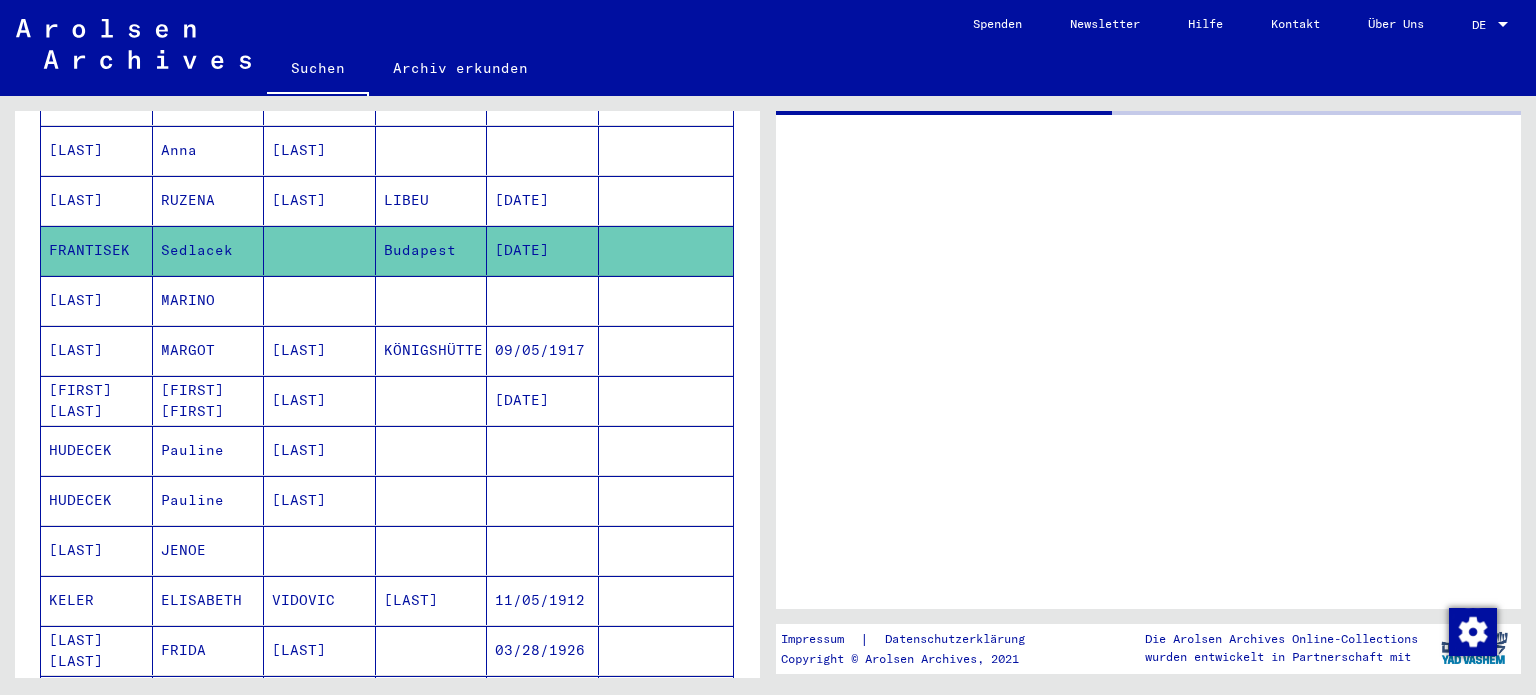 scroll, scrollTop: 808, scrollLeft: 0, axis: vertical 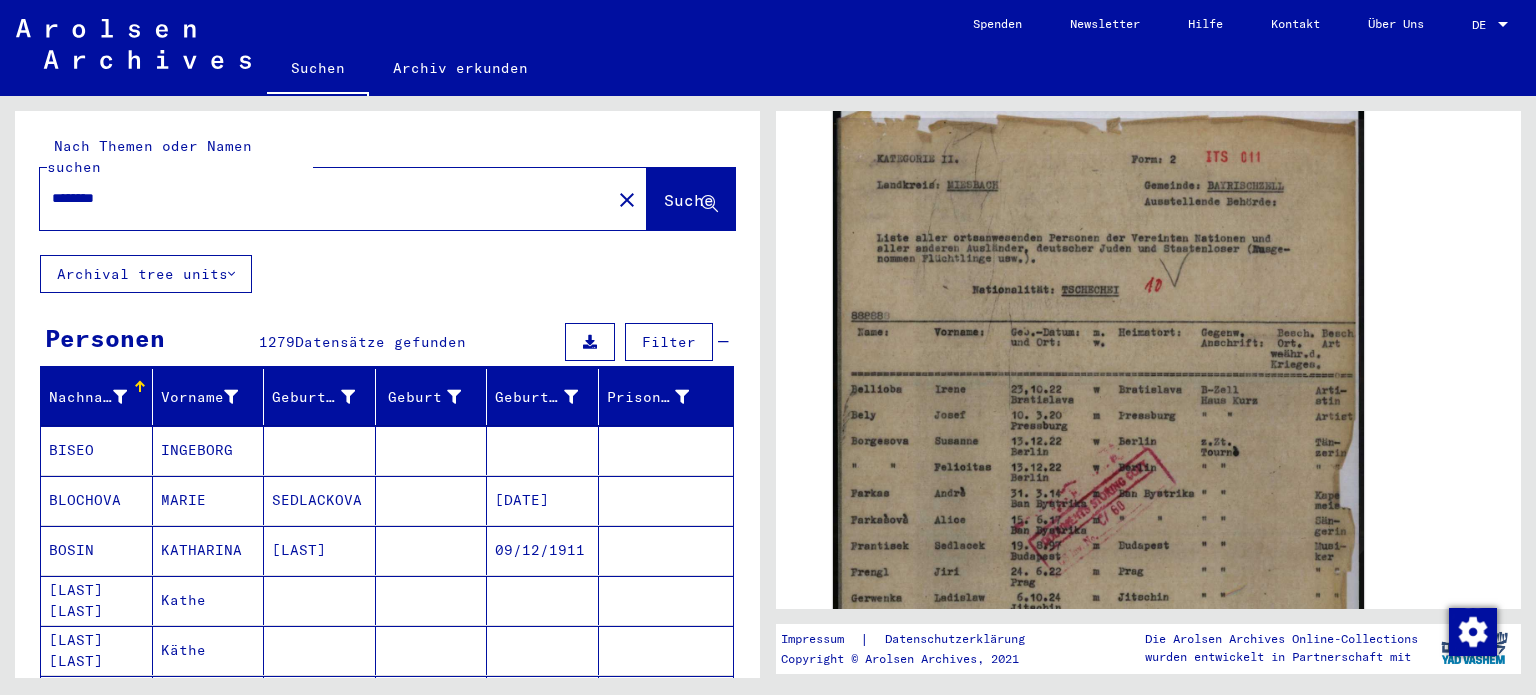 click on "********" at bounding box center (325, 198) 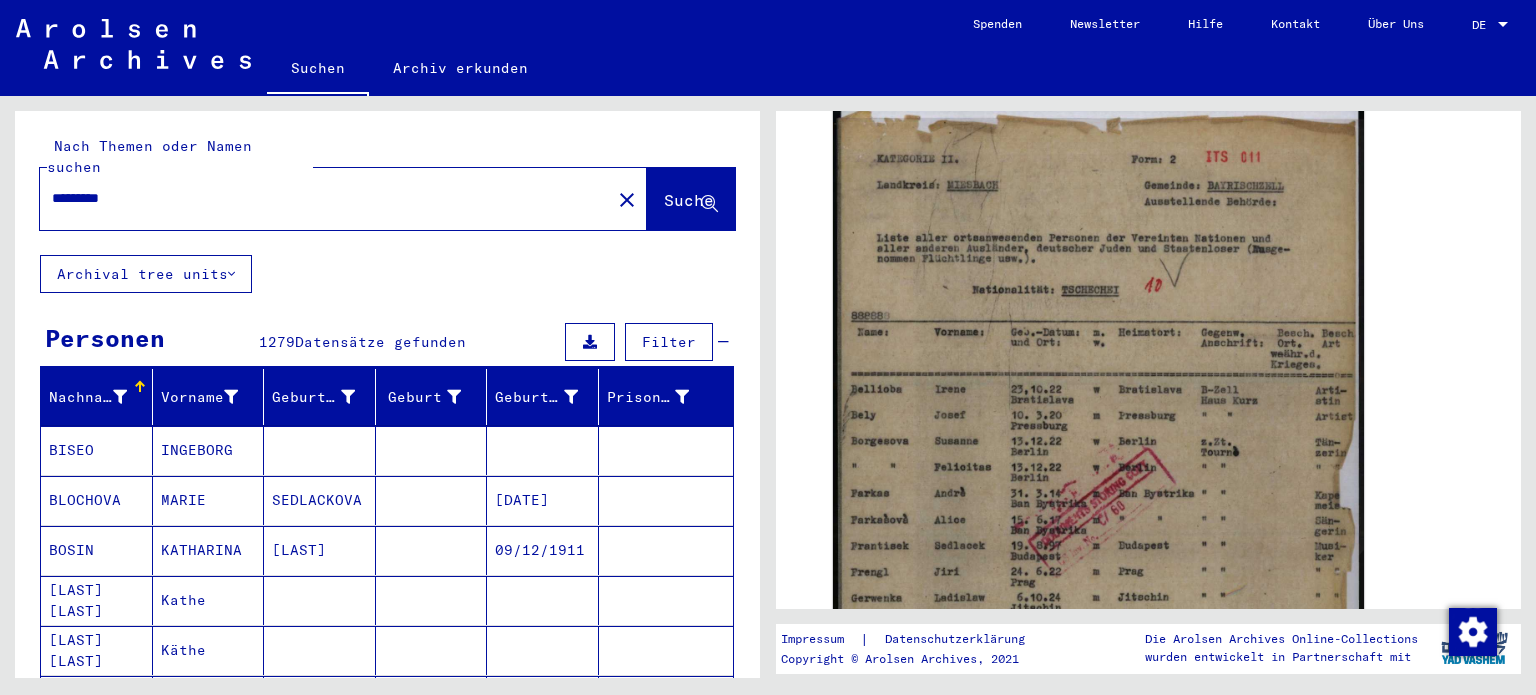 type on "********" 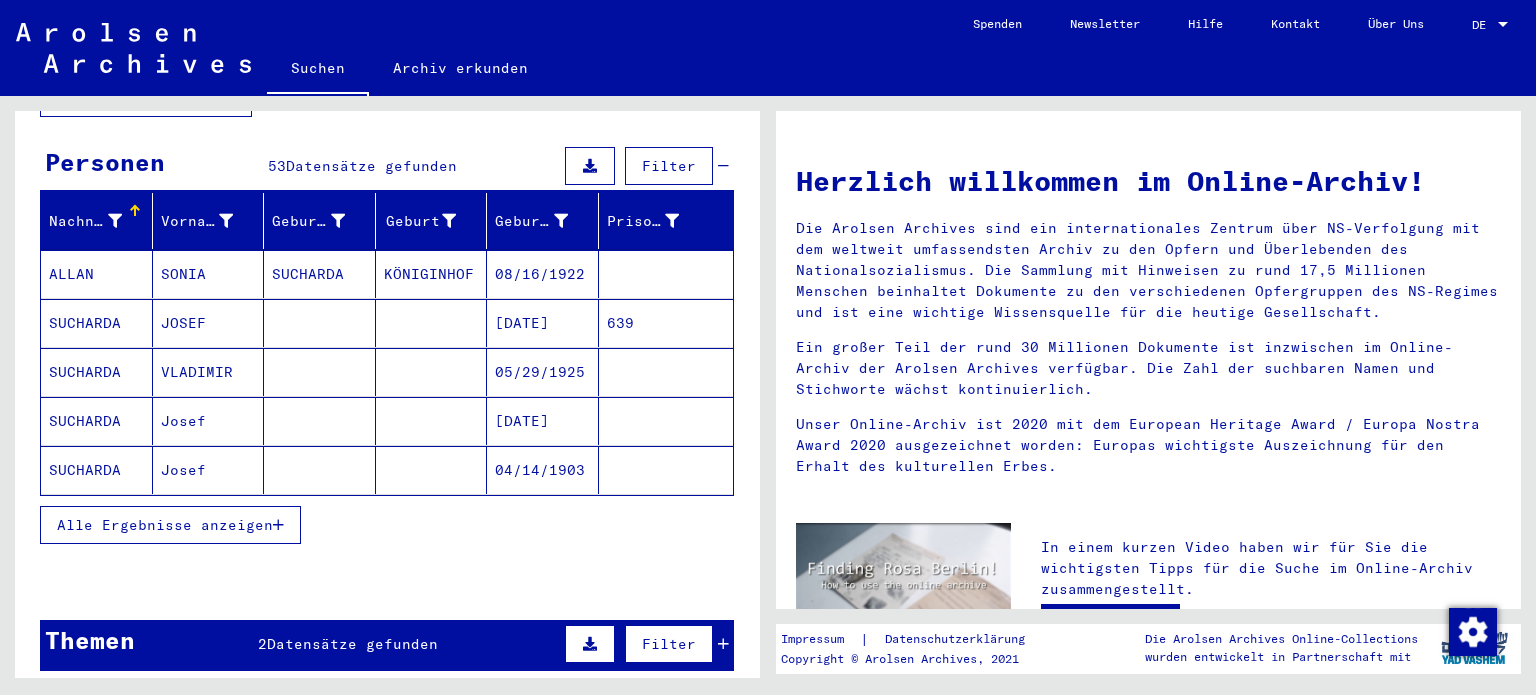 scroll, scrollTop: 200, scrollLeft: 0, axis: vertical 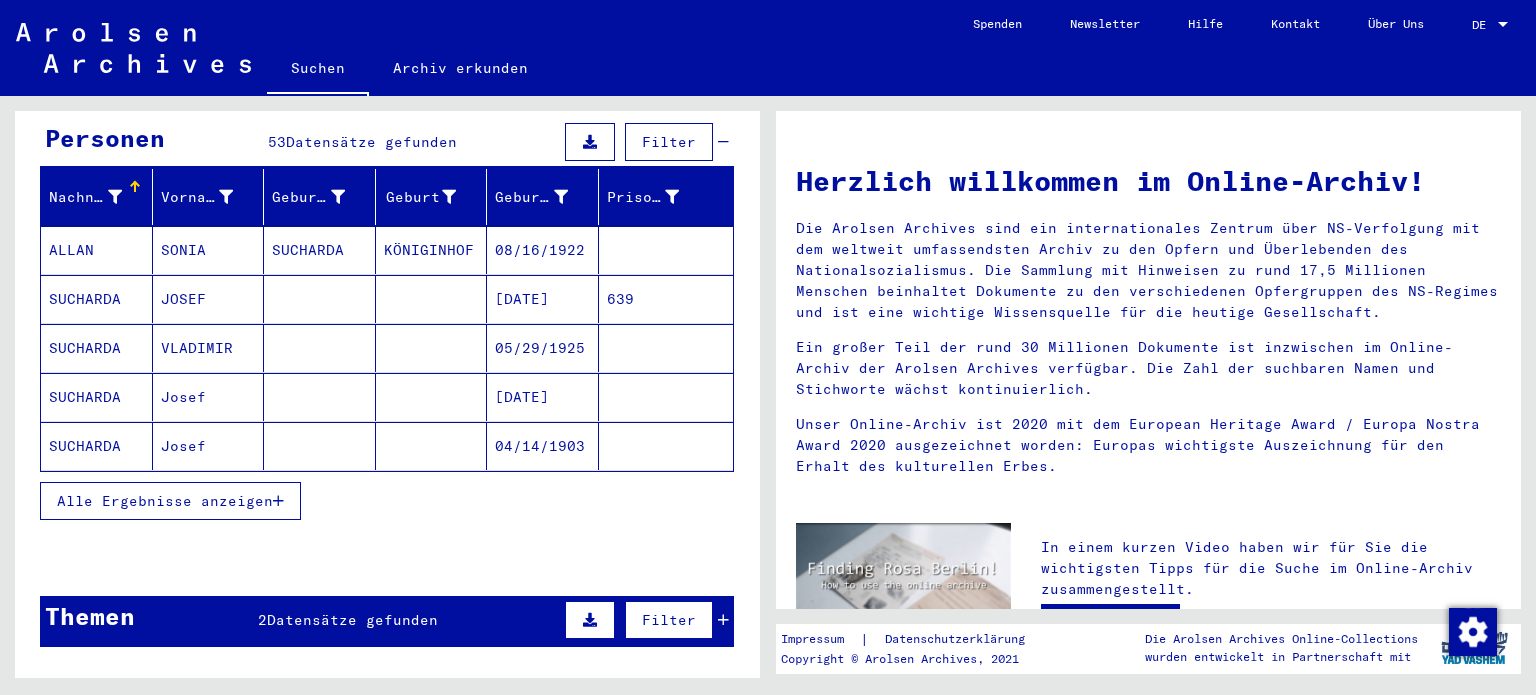 click on "Alle Ergebnisse anzeigen" at bounding box center [165, 501] 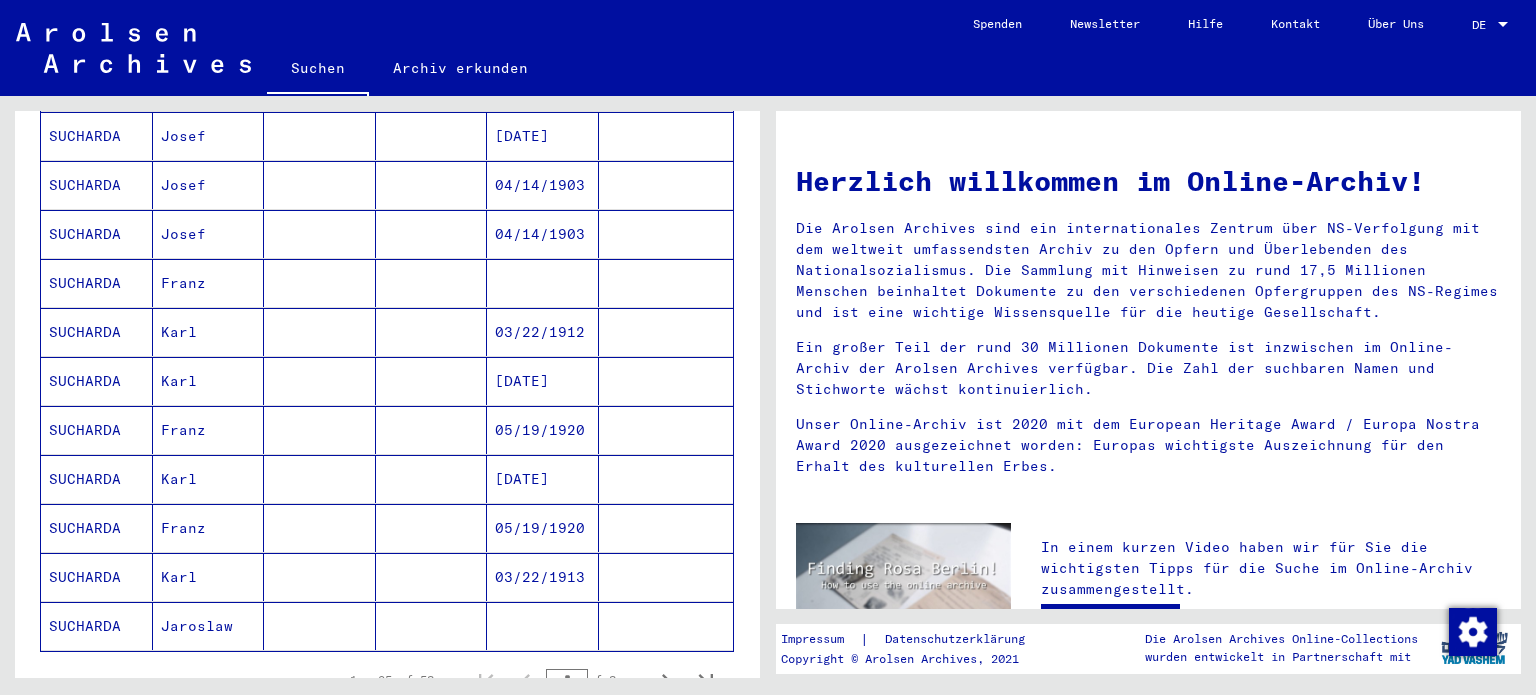 scroll, scrollTop: 1100, scrollLeft: 0, axis: vertical 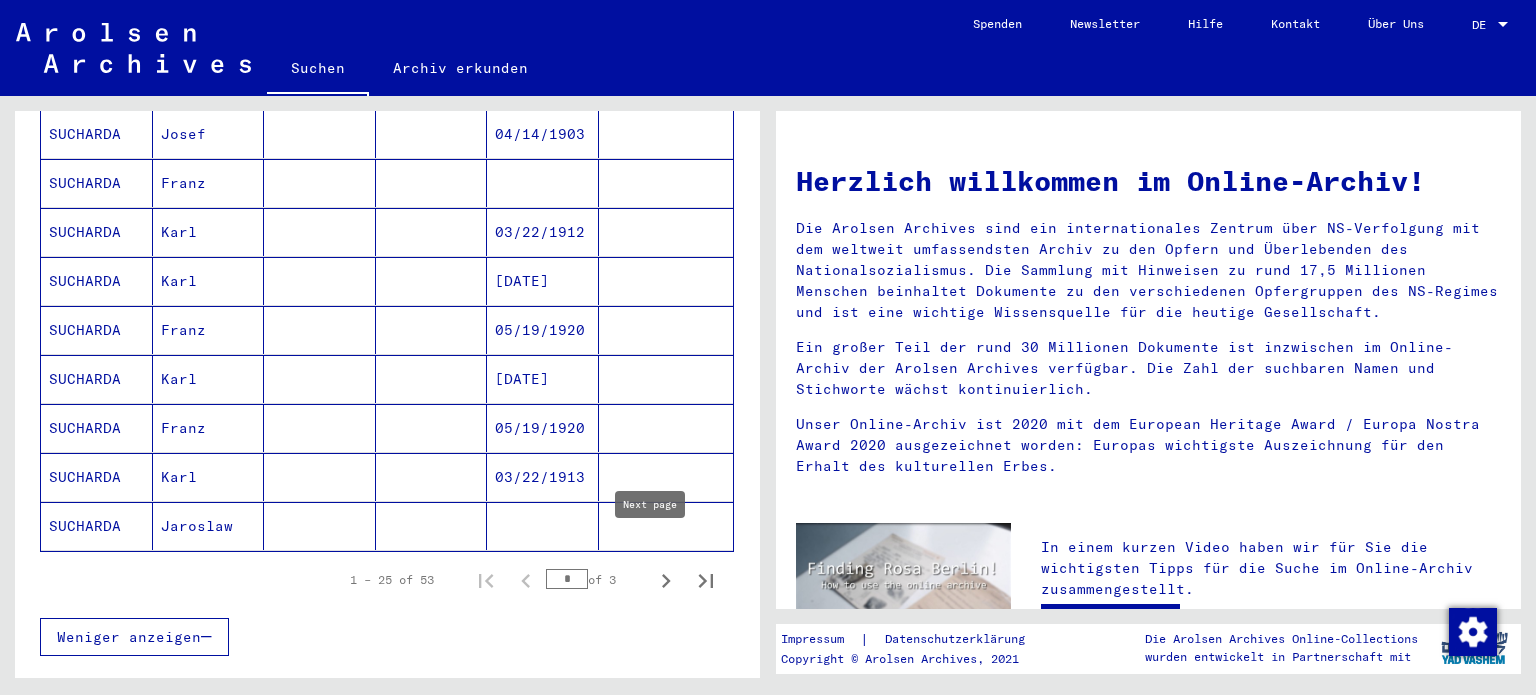 click 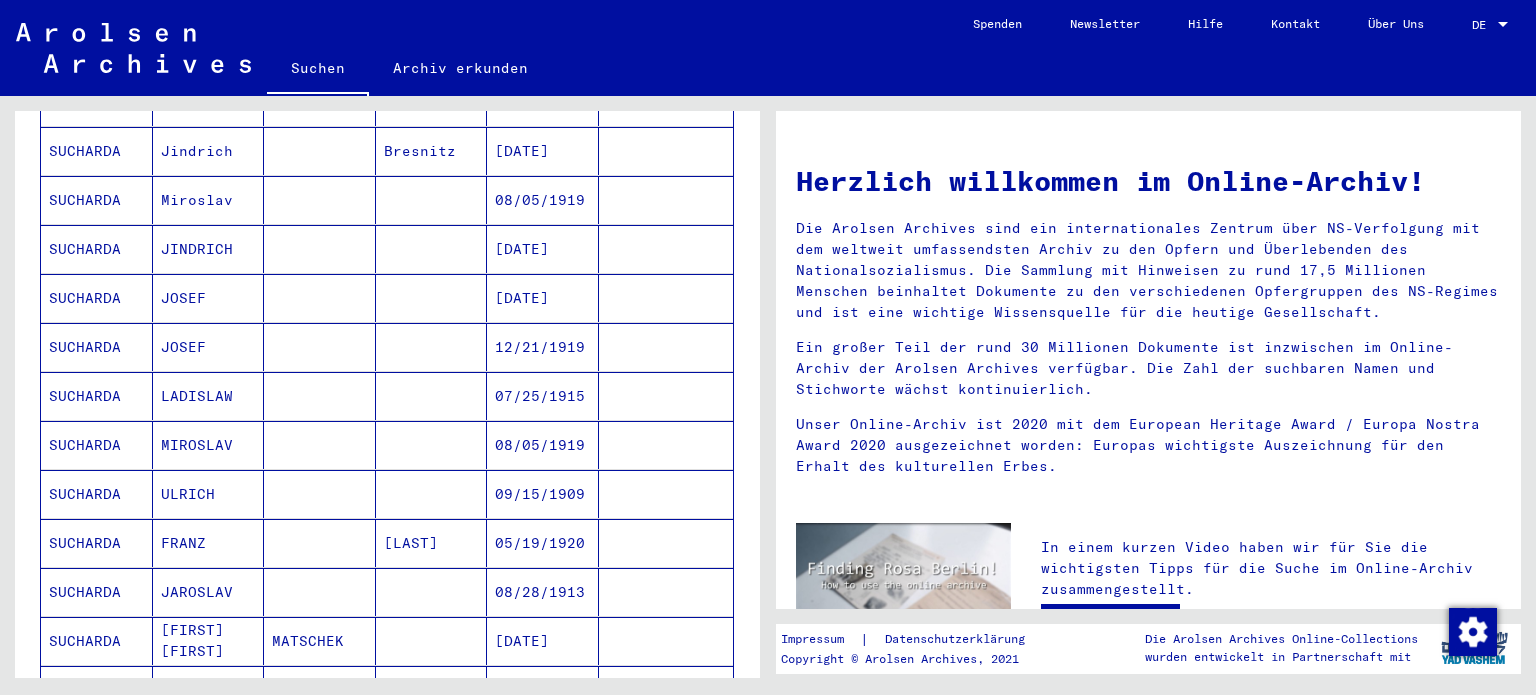 scroll, scrollTop: 600, scrollLeft: 0, axis: vertical 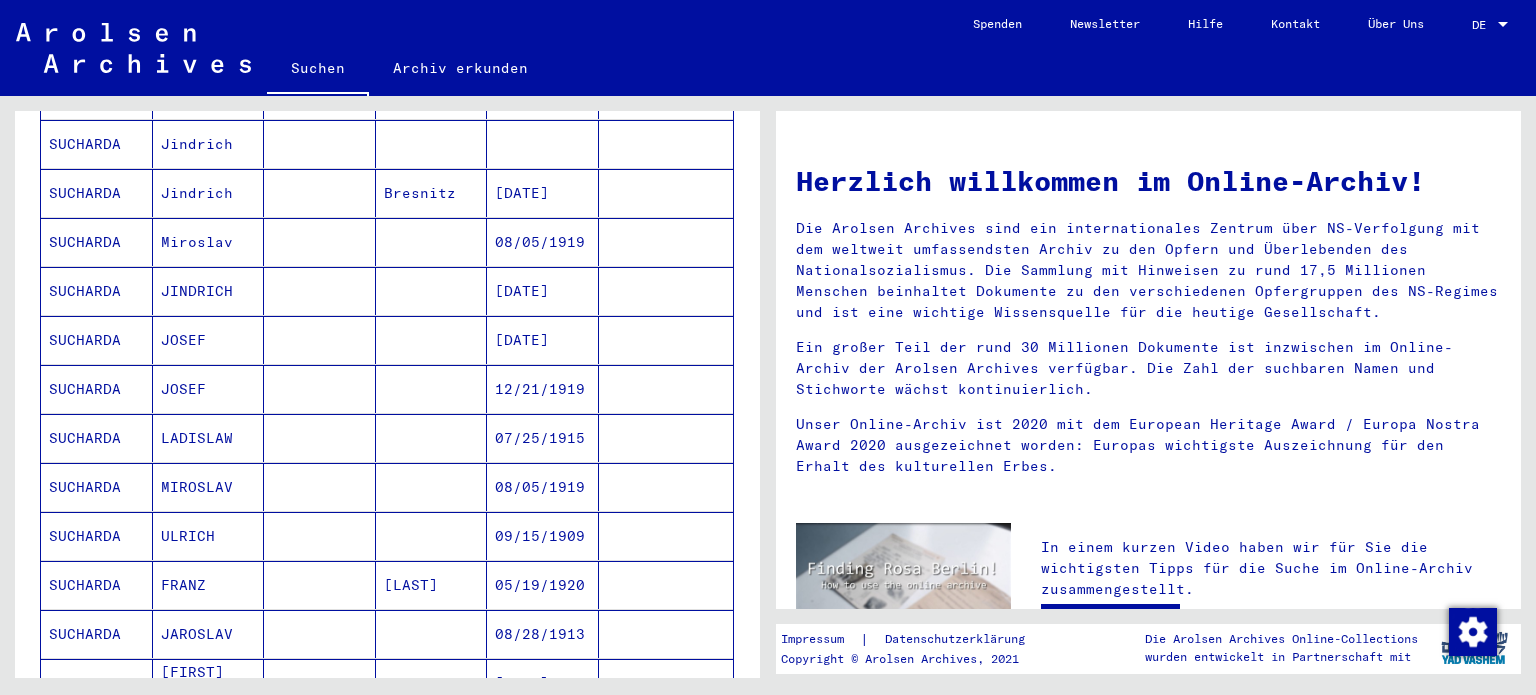 click on "JINDRICH" at bounding box center [209, 340] 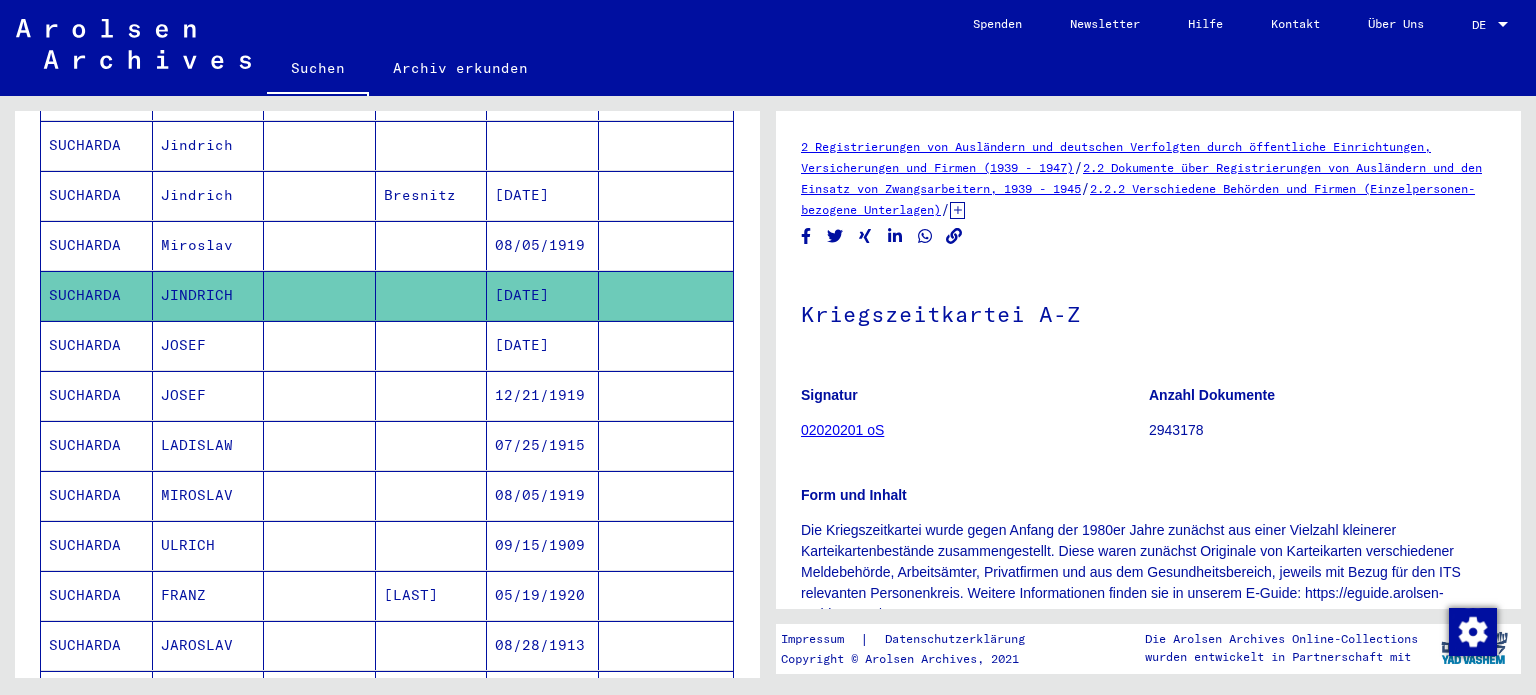 scroll, scrollTop: 0, scrollLeft: 0, axis: both 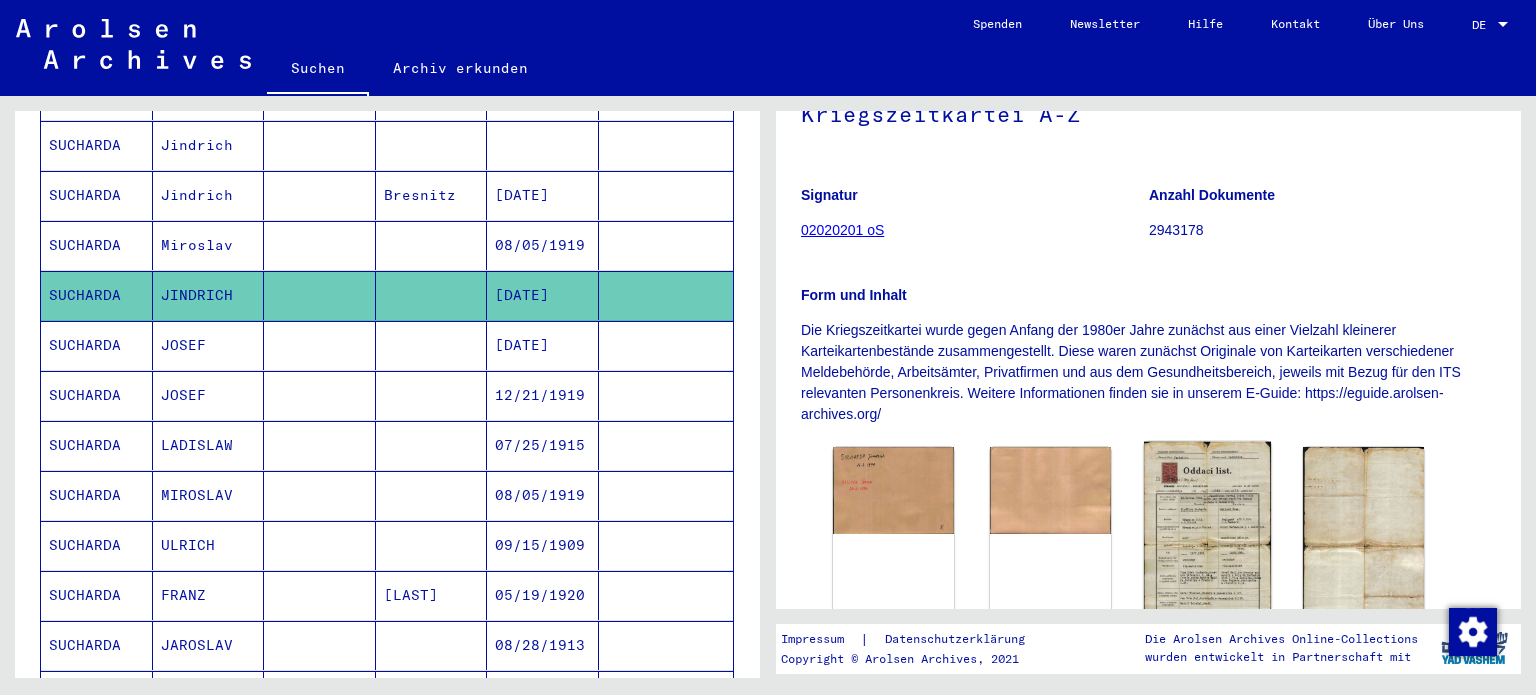 click 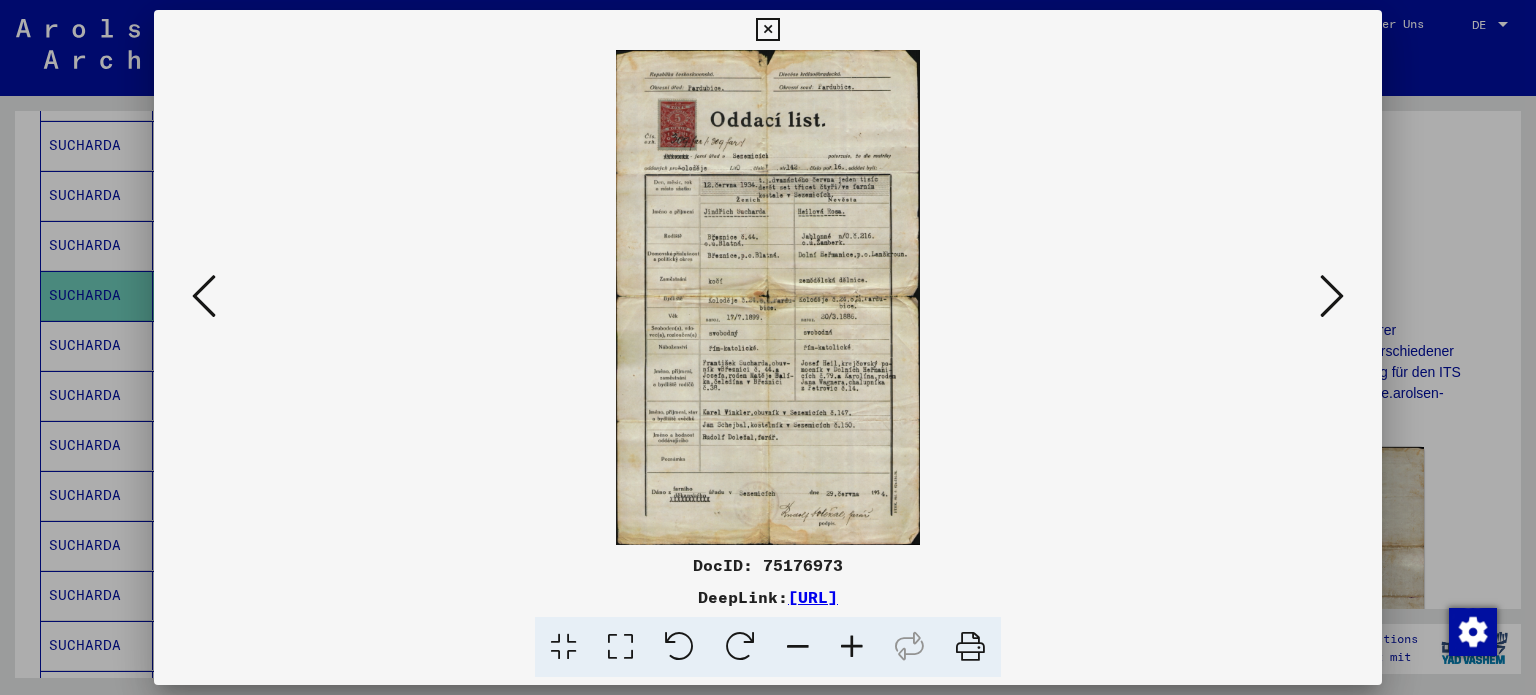 click at bounding box center (852, 647) 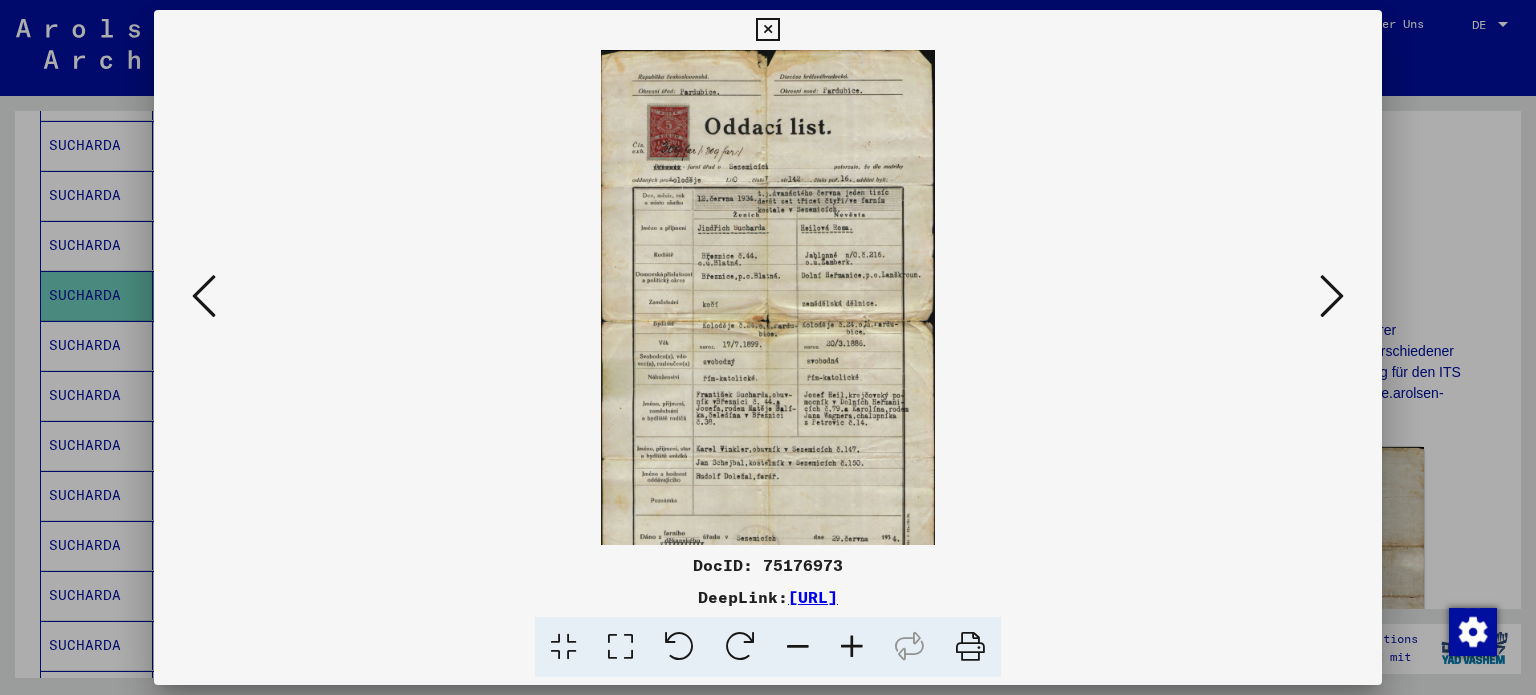 click at bounding box center (852, 647) 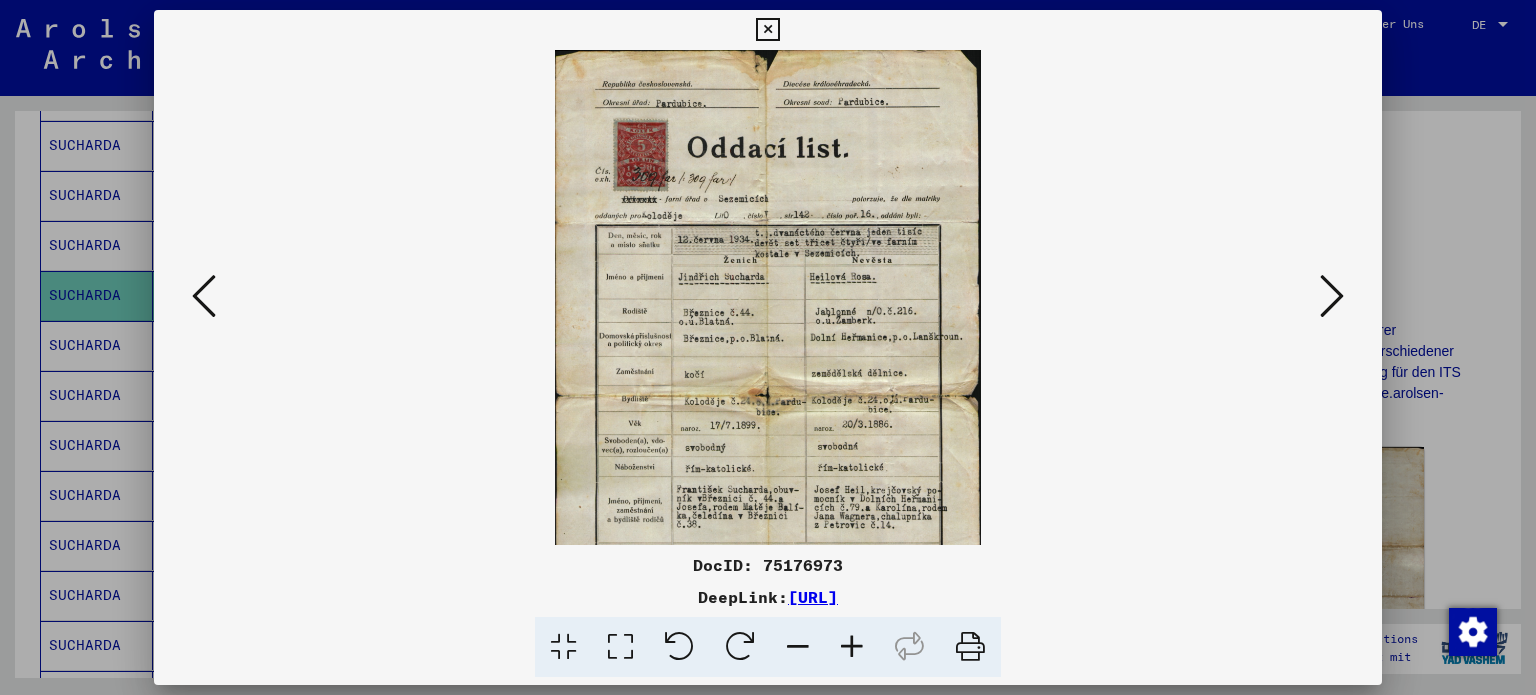 click at bounding box center [852, 647] 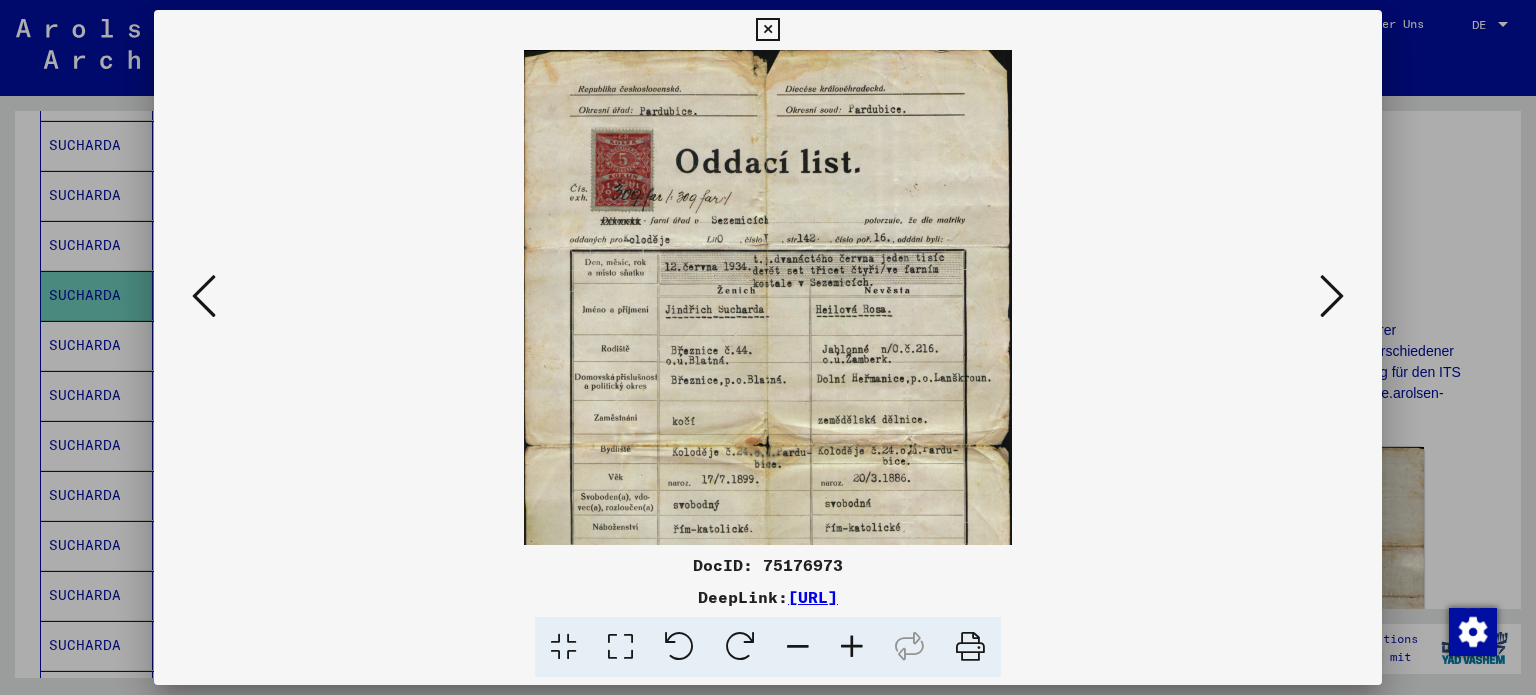 click at bounding box center (852, 647) 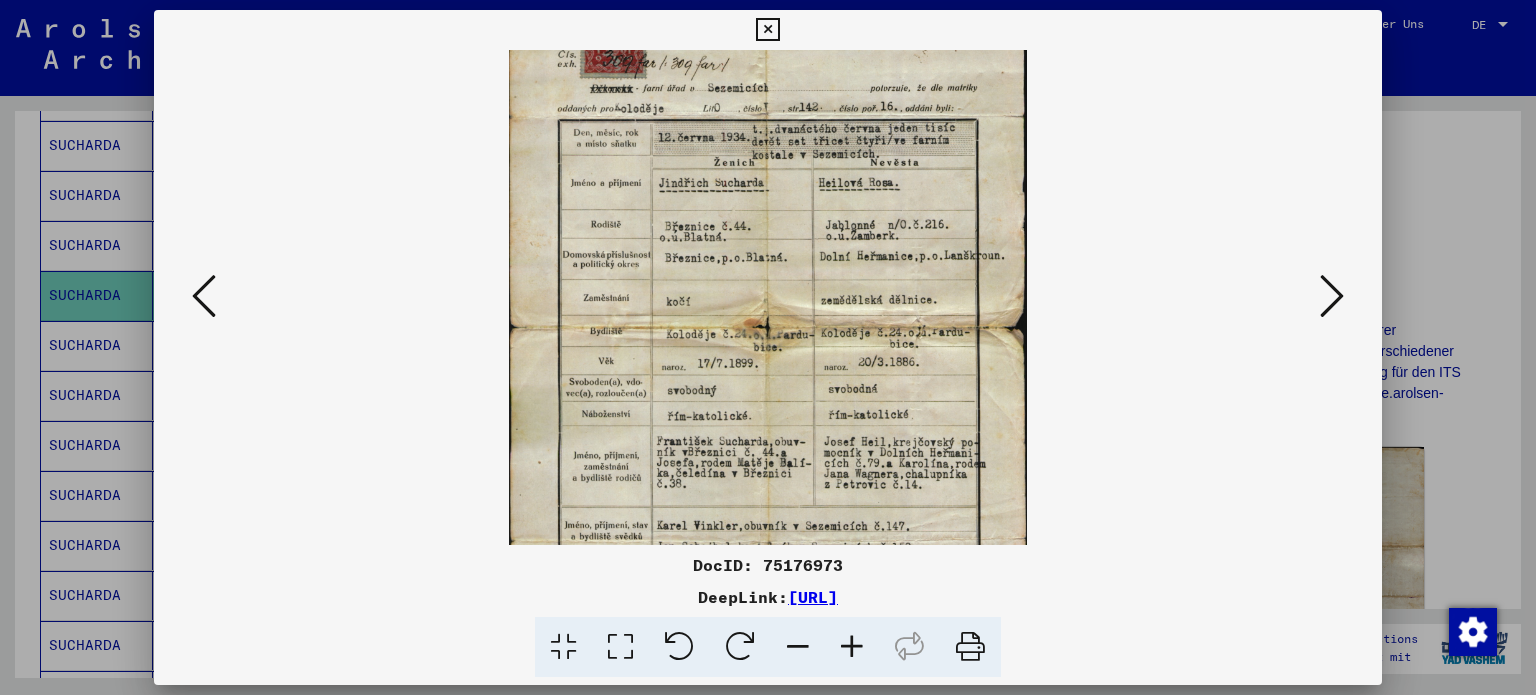 scroll, scrollTop: 162, scrollLeft: 0, axis: vertical 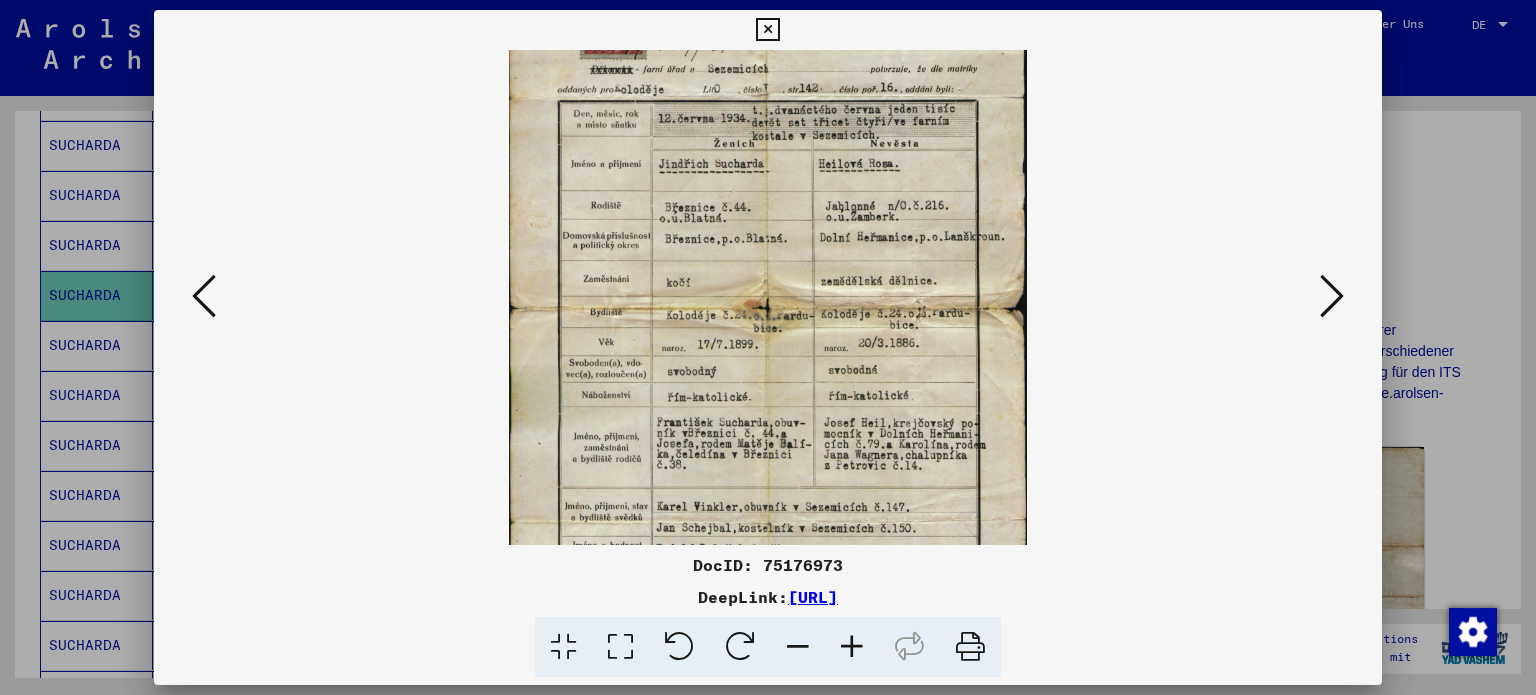 drag, startPoint x: 882, startPoint y: 461, endPoint x: 854, endPoint y: 299, distance: 164.40195 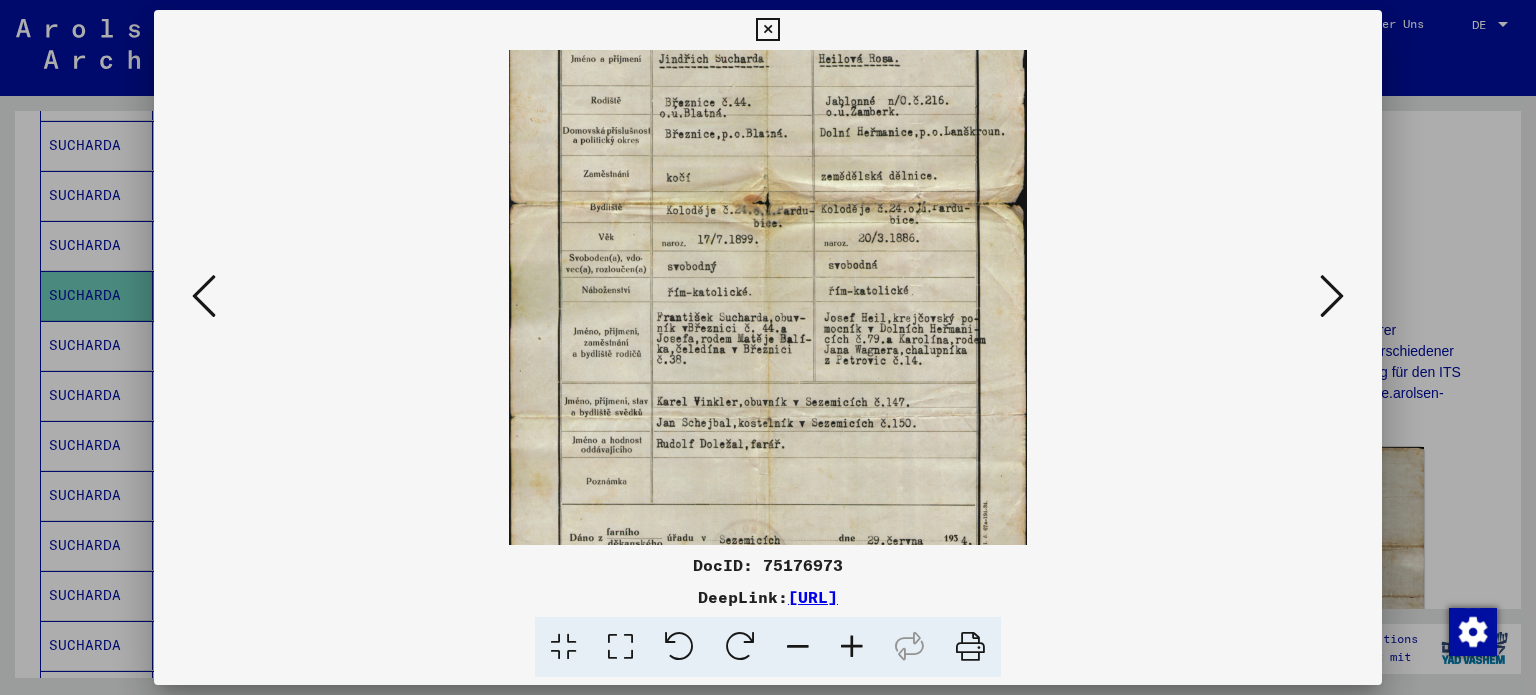 drag, startPoint x: 836, startPoint y: 485, endPoint x: 818, endPoint y: 380, distance: 106.531685 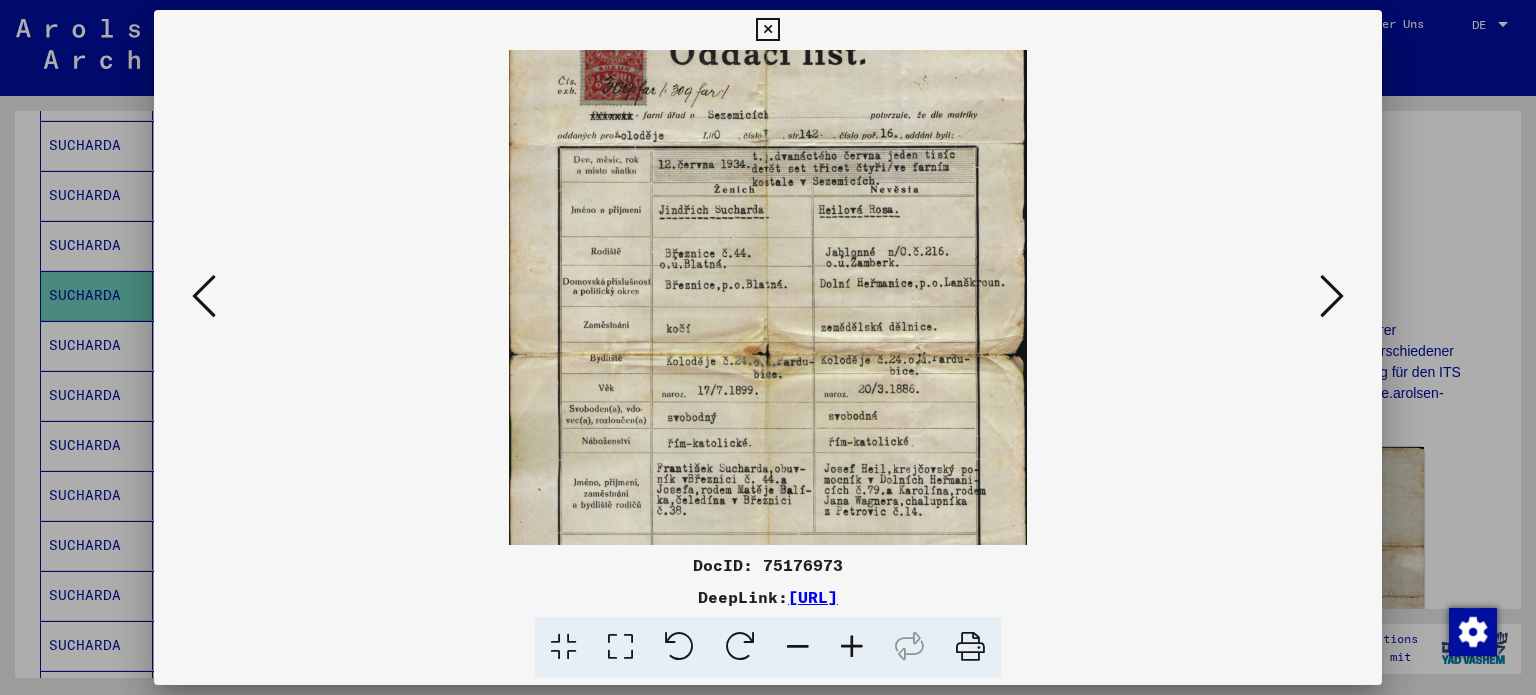 drag, startPoint x: 844, startPoint y: 279, endPoint x: 872, endPoint y: 443, distance: 166.37308 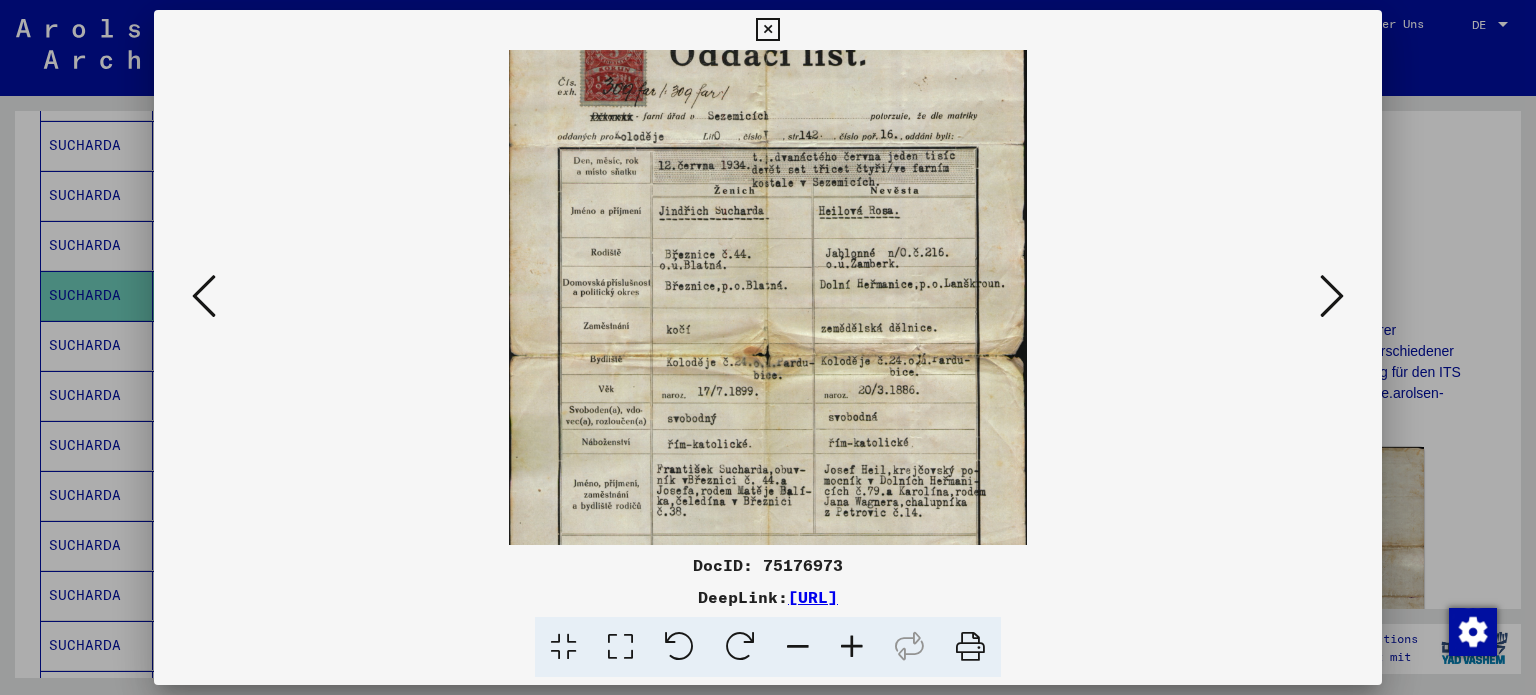 click at bounding box center (768, 347) 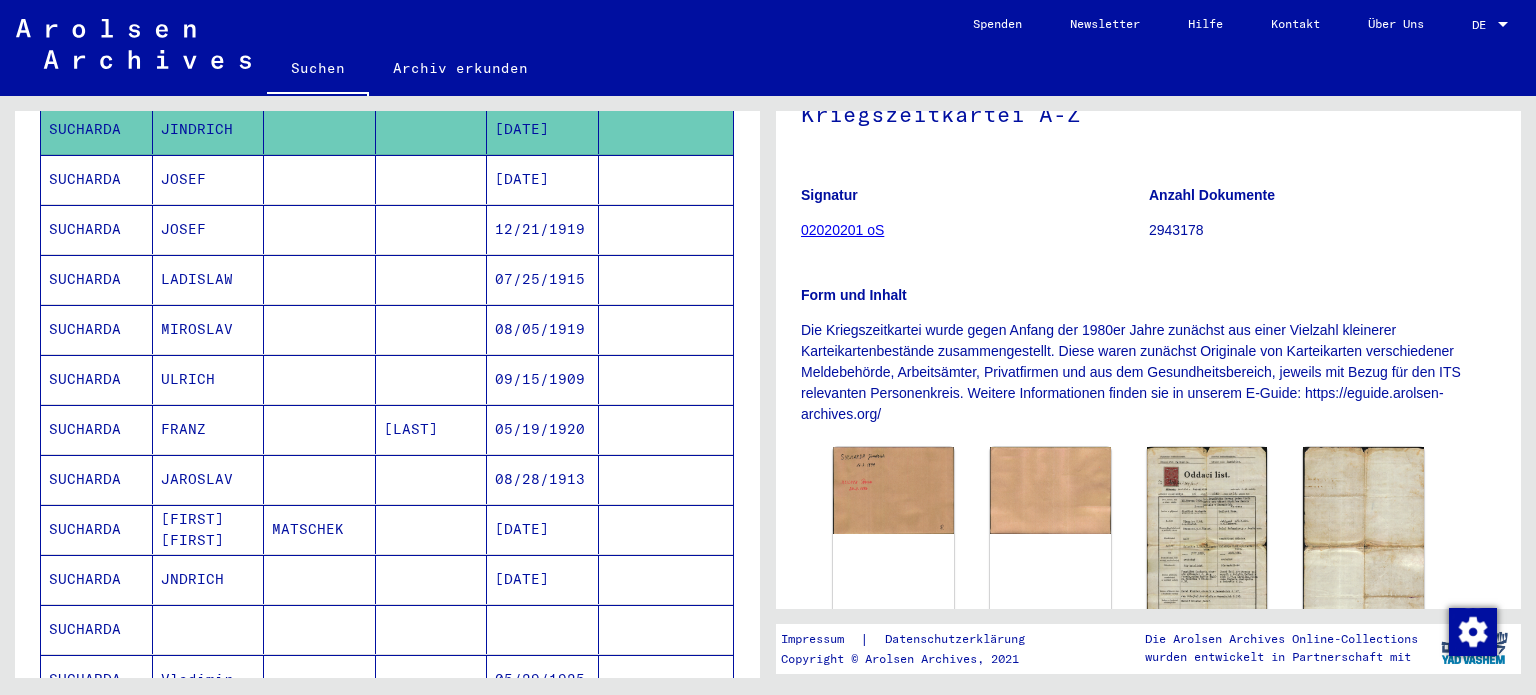 scroll, scrollTop: 805, scrollLeft: 0, axis: vertical 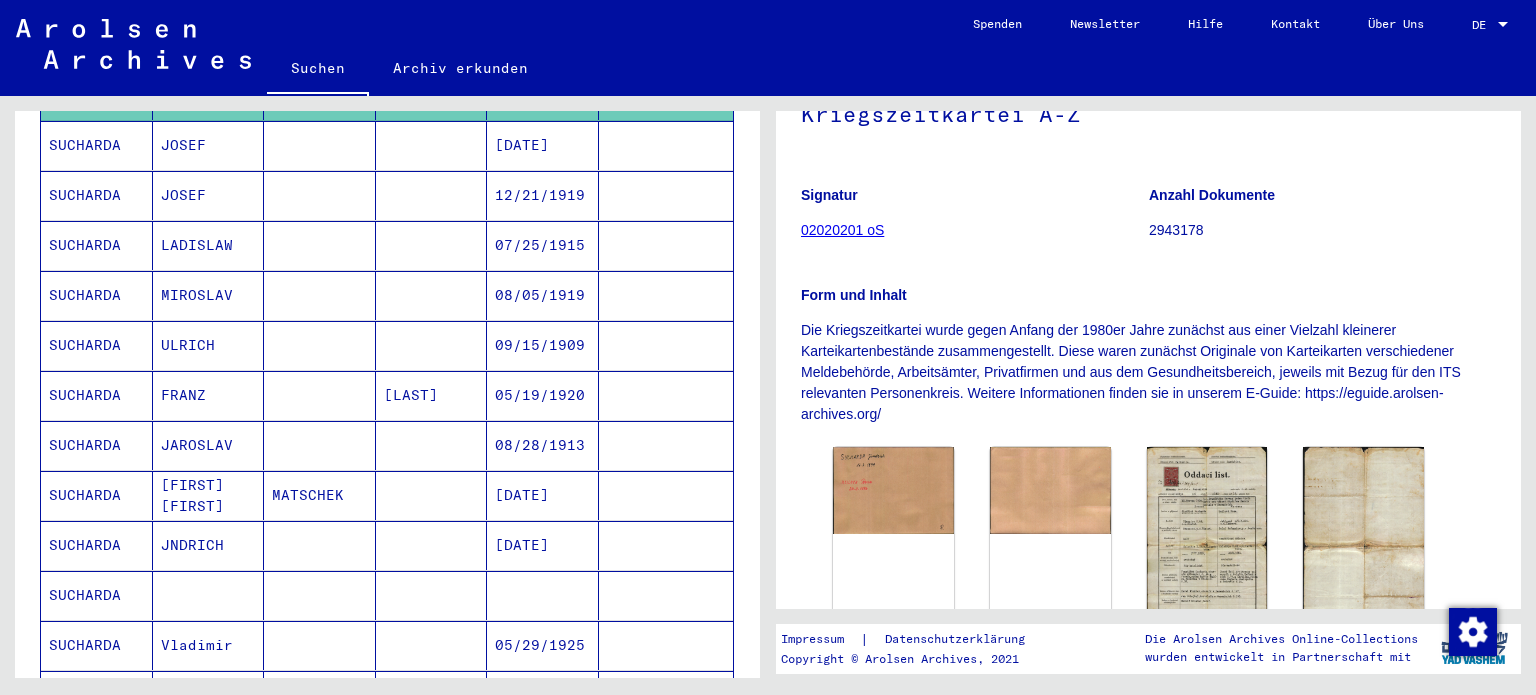 click on "JNDRICH" at bounding box center (209, 595) 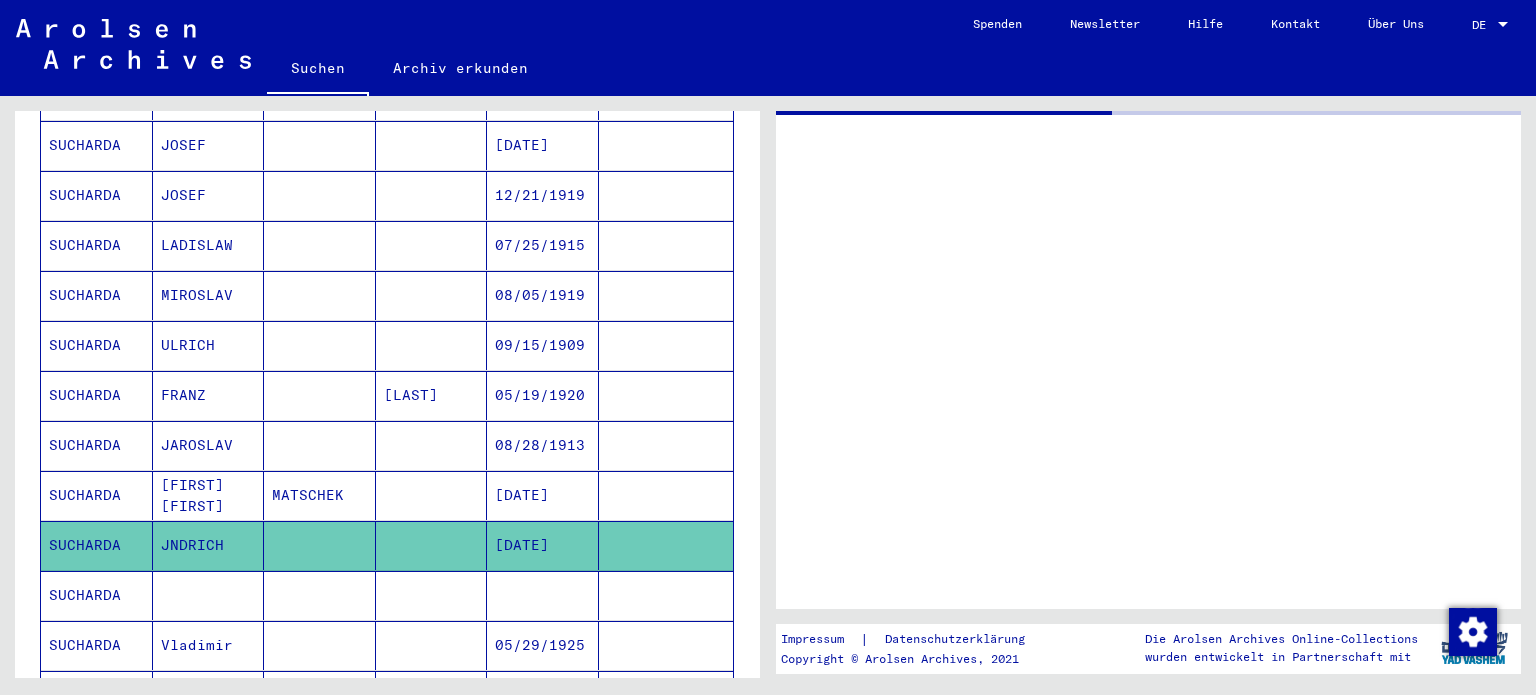 scroll, scrollTop: 0, scrollLeft: 0, axis: both 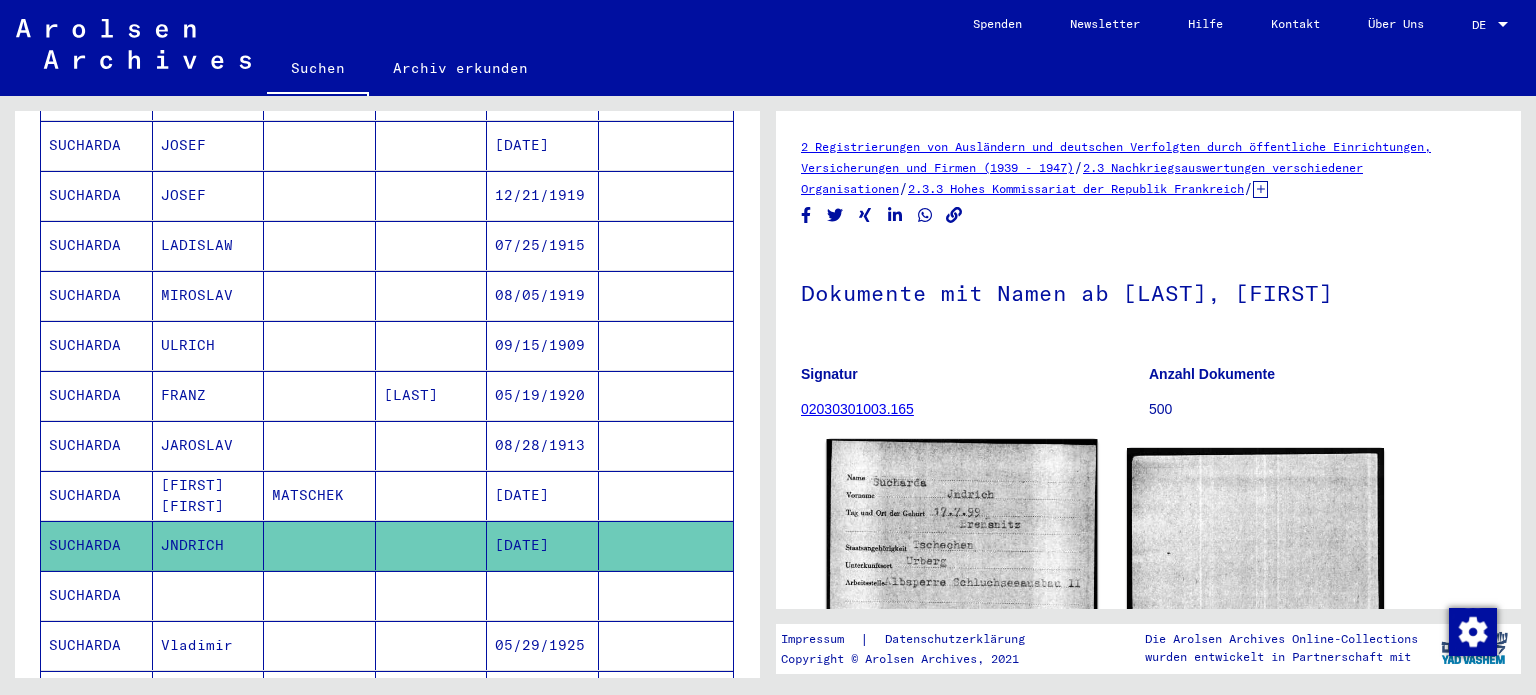 click 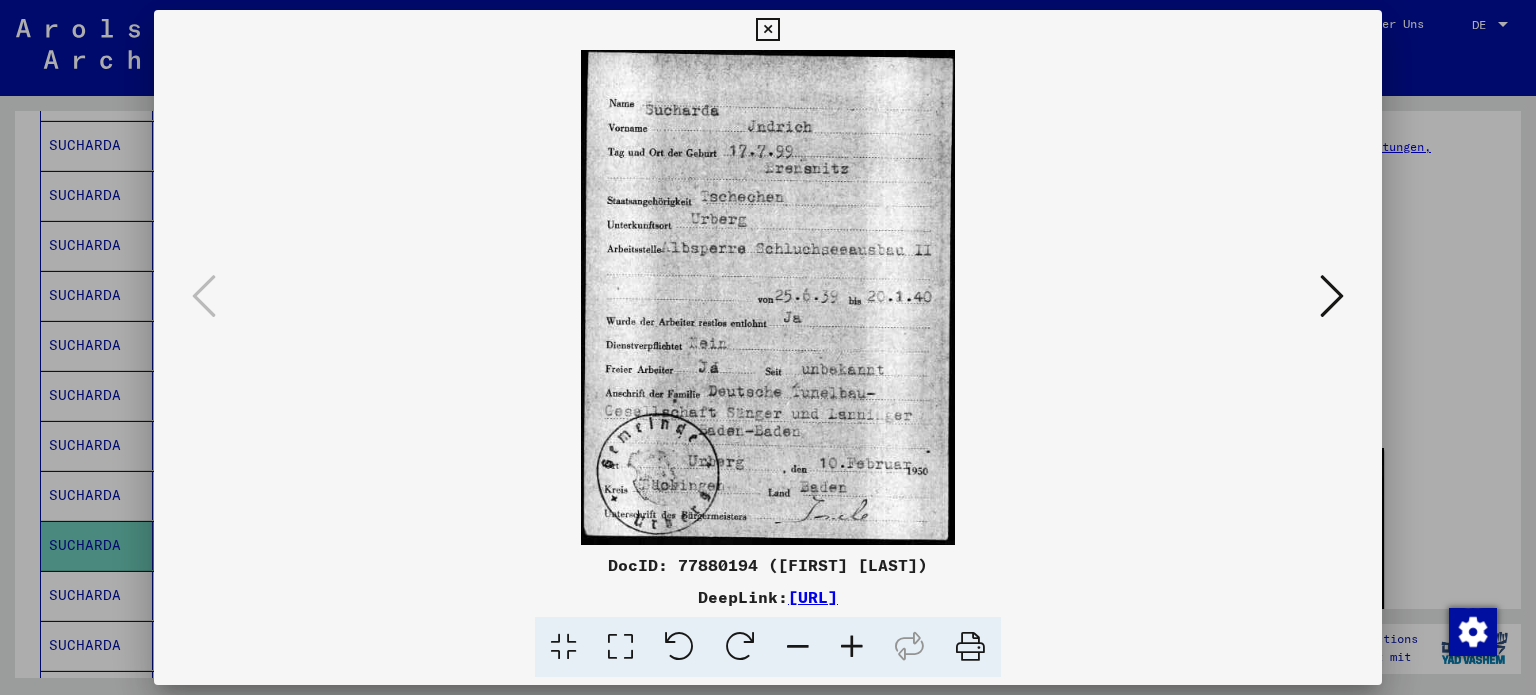 click at bounding box center (768, 347) 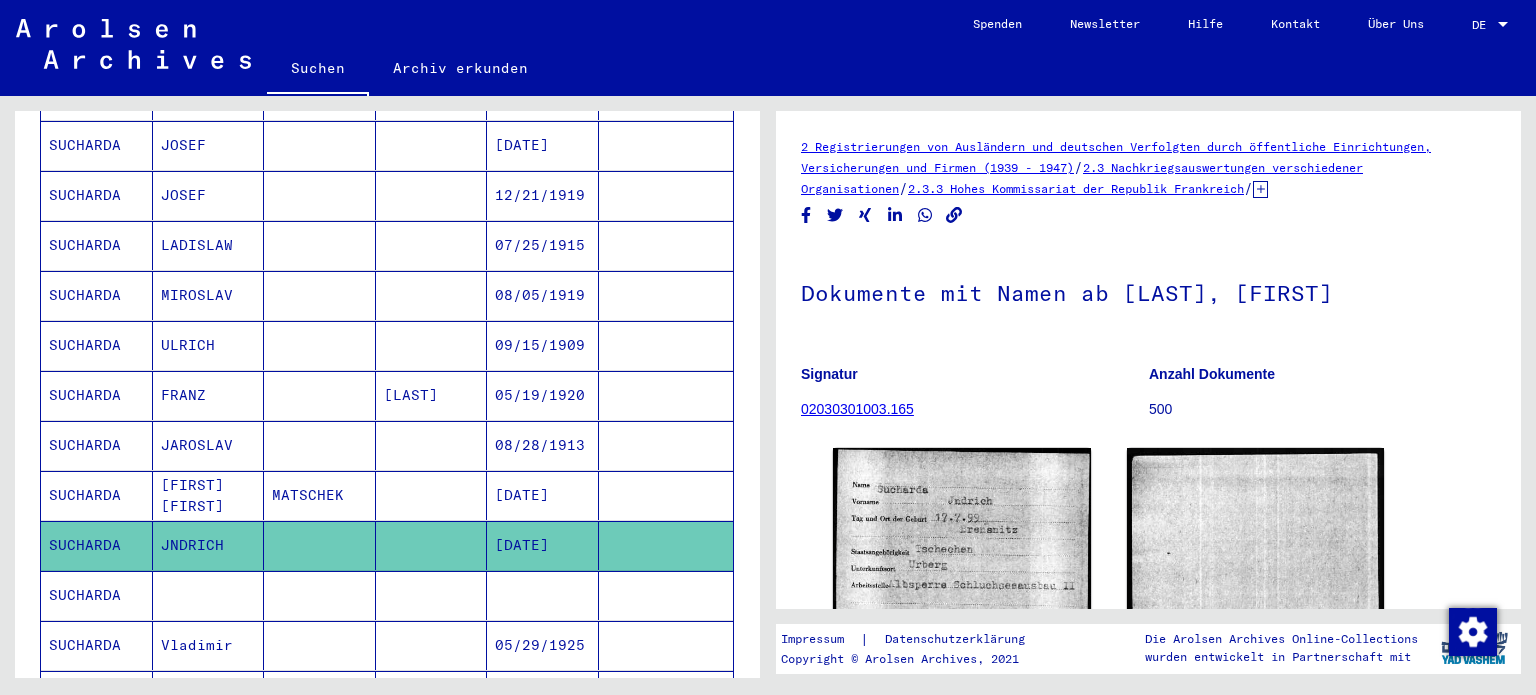 scroll, scrollTop: 905, scrollLeft: 0, axis: vertical 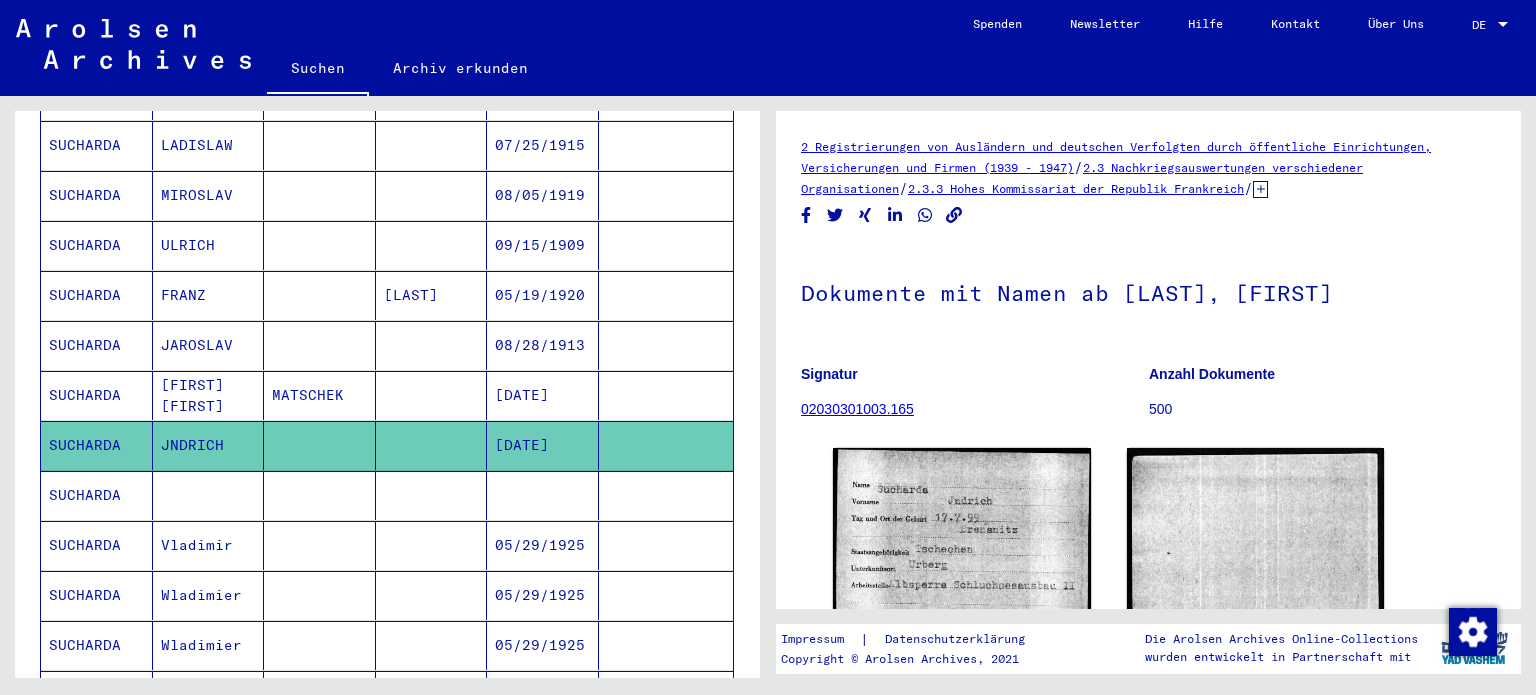click on "SUCHARDA" at bounding box center [97, 545] 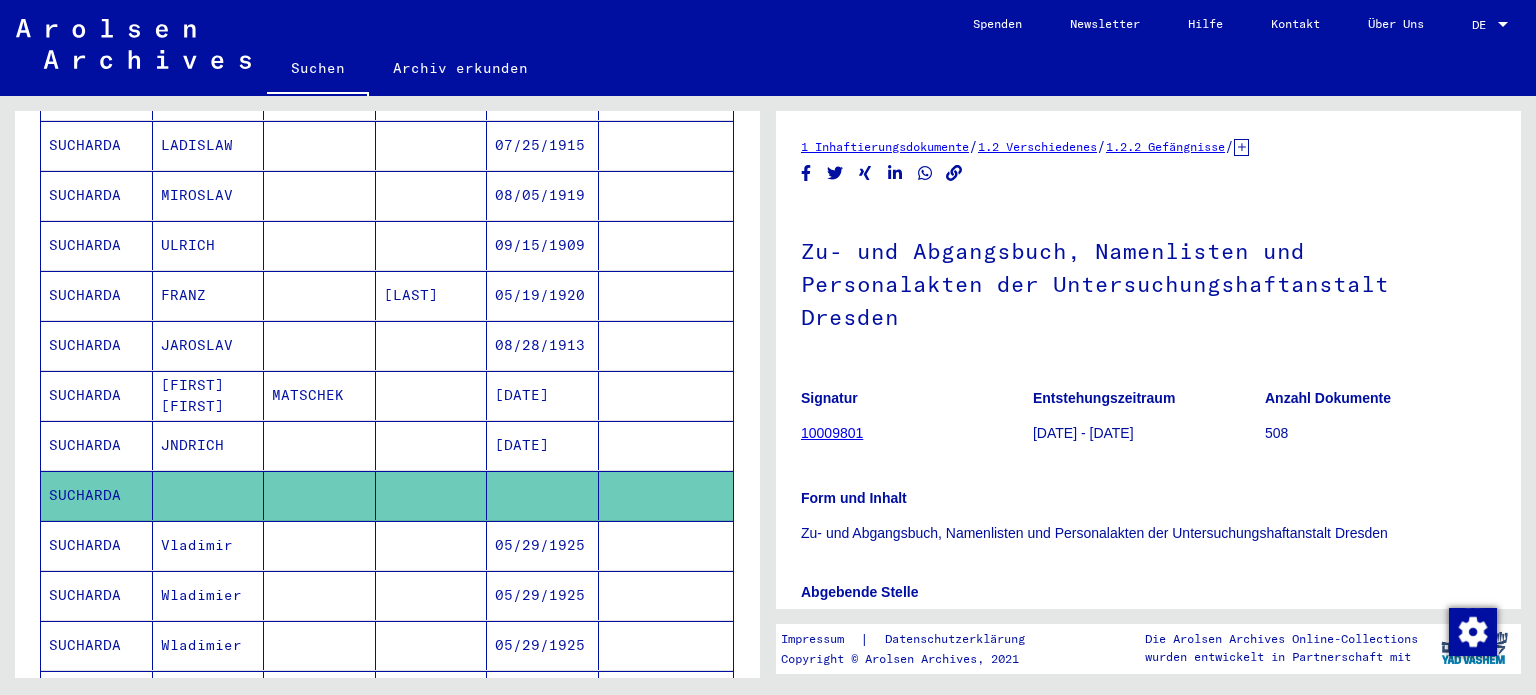 scroll, scrollTop: 0, scrollLeft: 0, axis: both 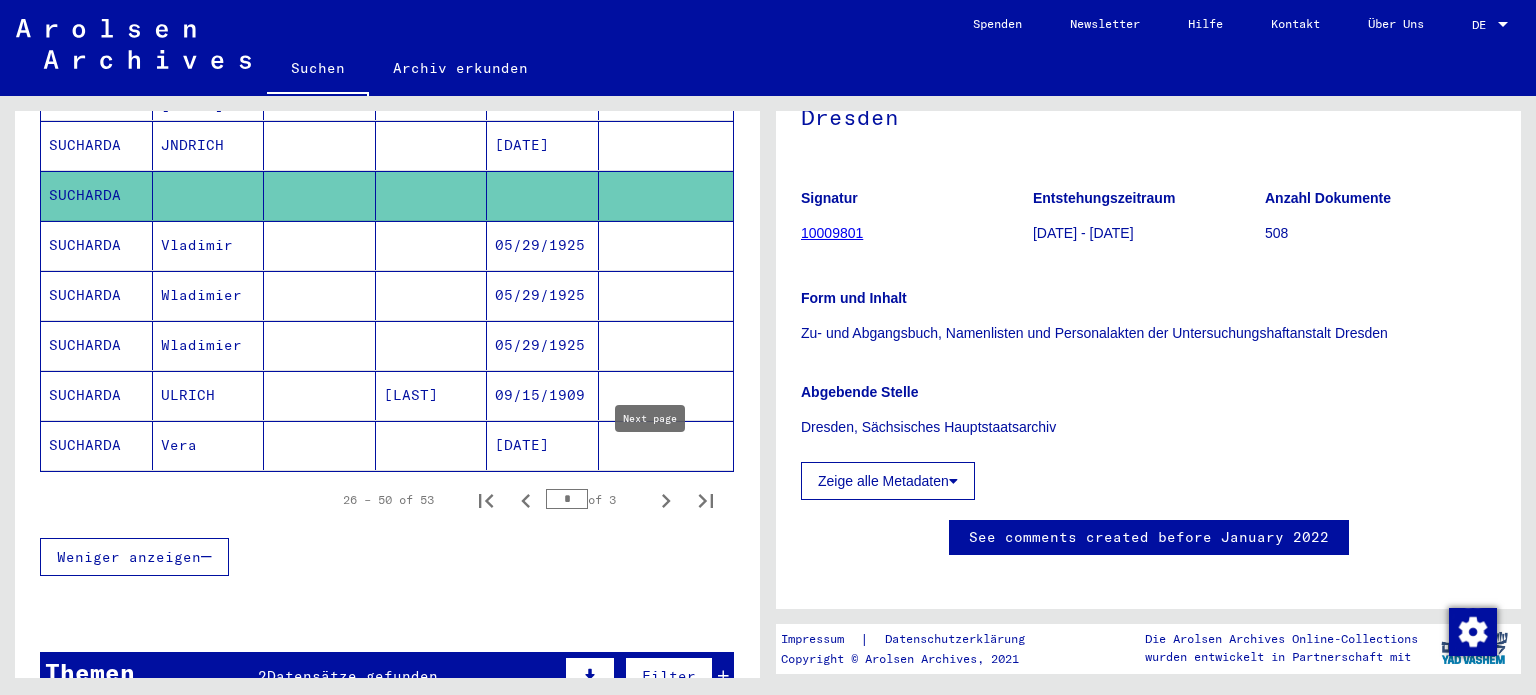 click 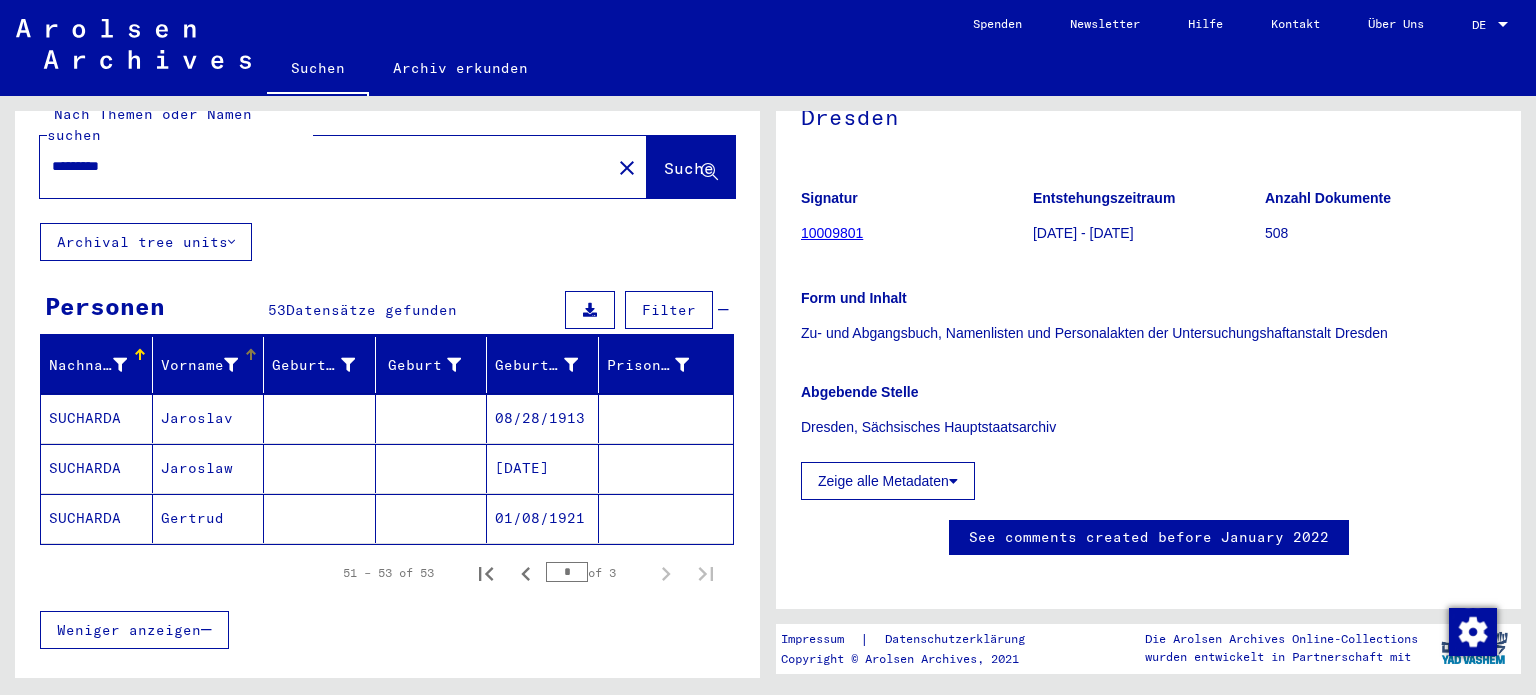 scroll, scrollTop: 0, scrollLeft: 0, axis: both 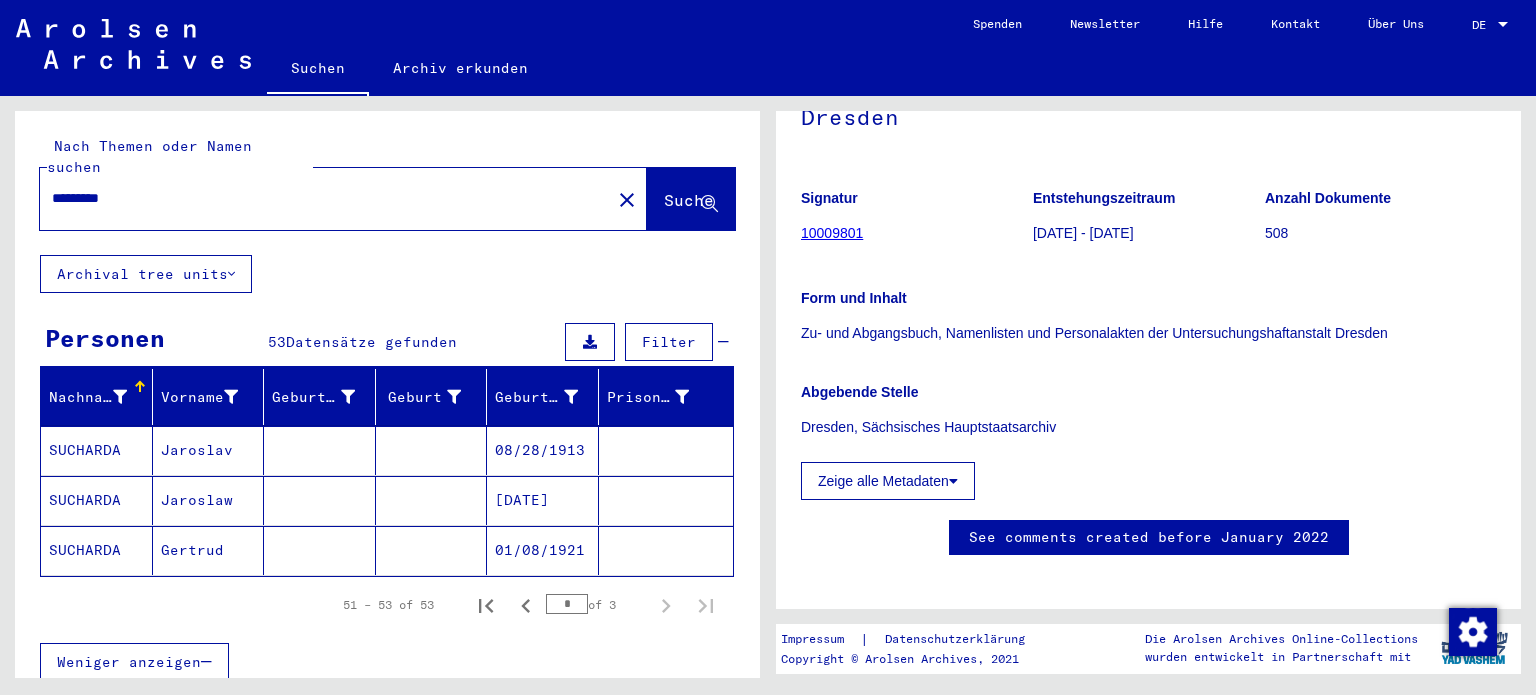 click on "********" at bounding box center (325, 198) 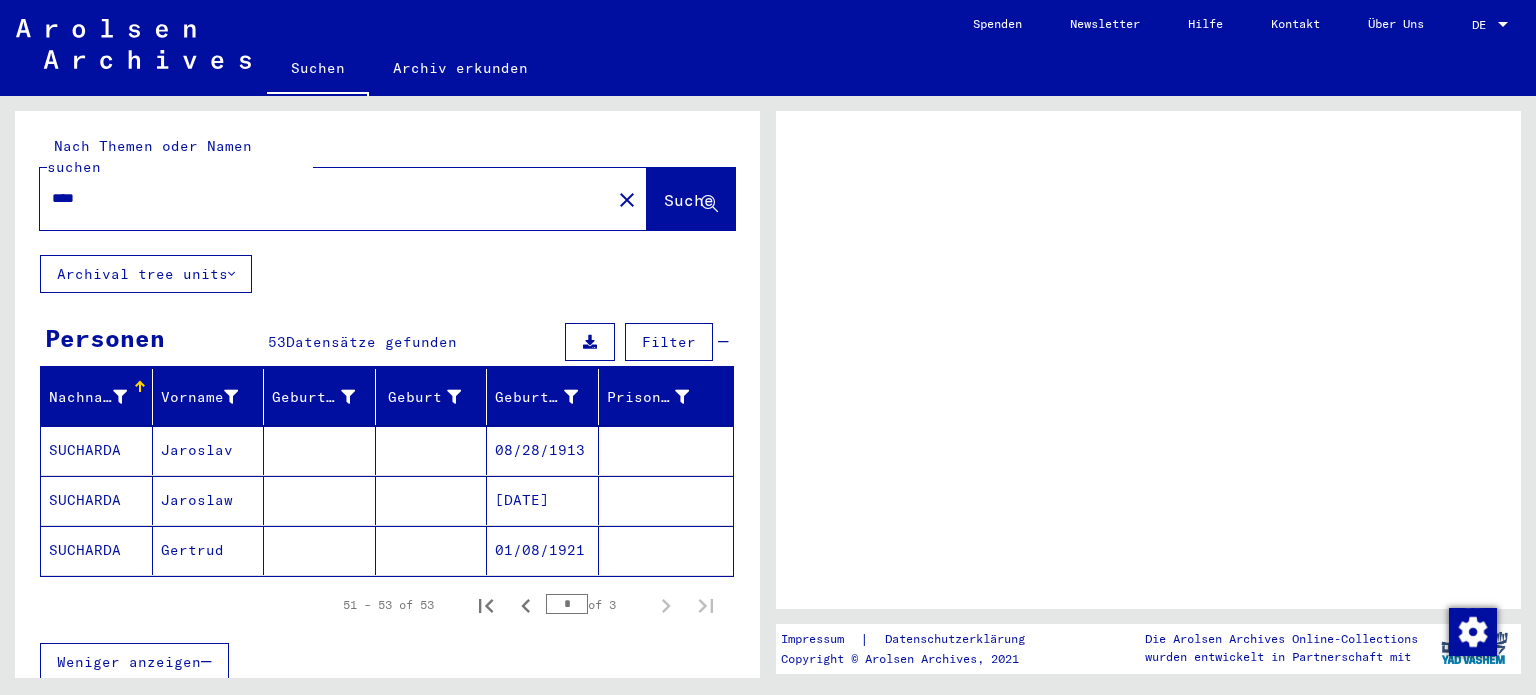 scroll, scrollTop: 0, scrollLeft: 0, axis: both 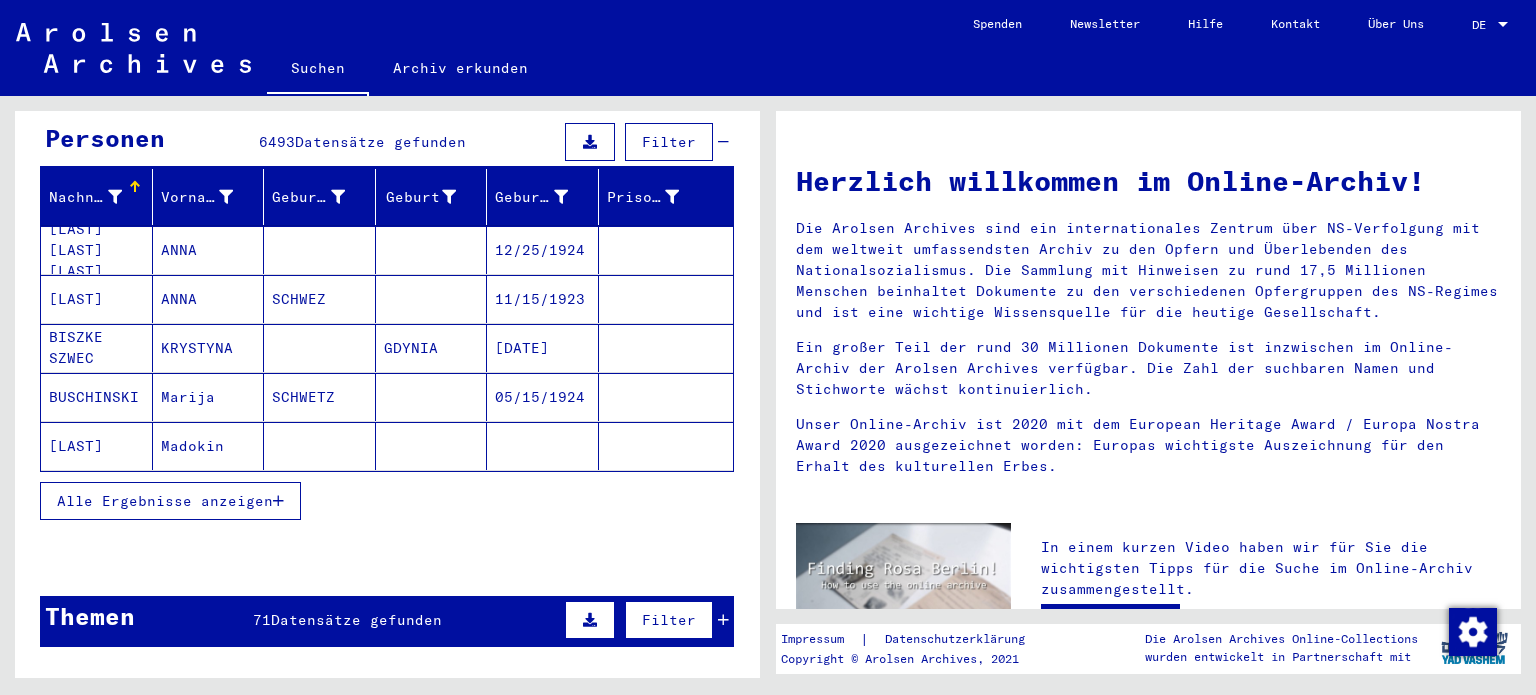 click on "Alle Ergebnisse anzeigen" at bounding box center (165, 501) 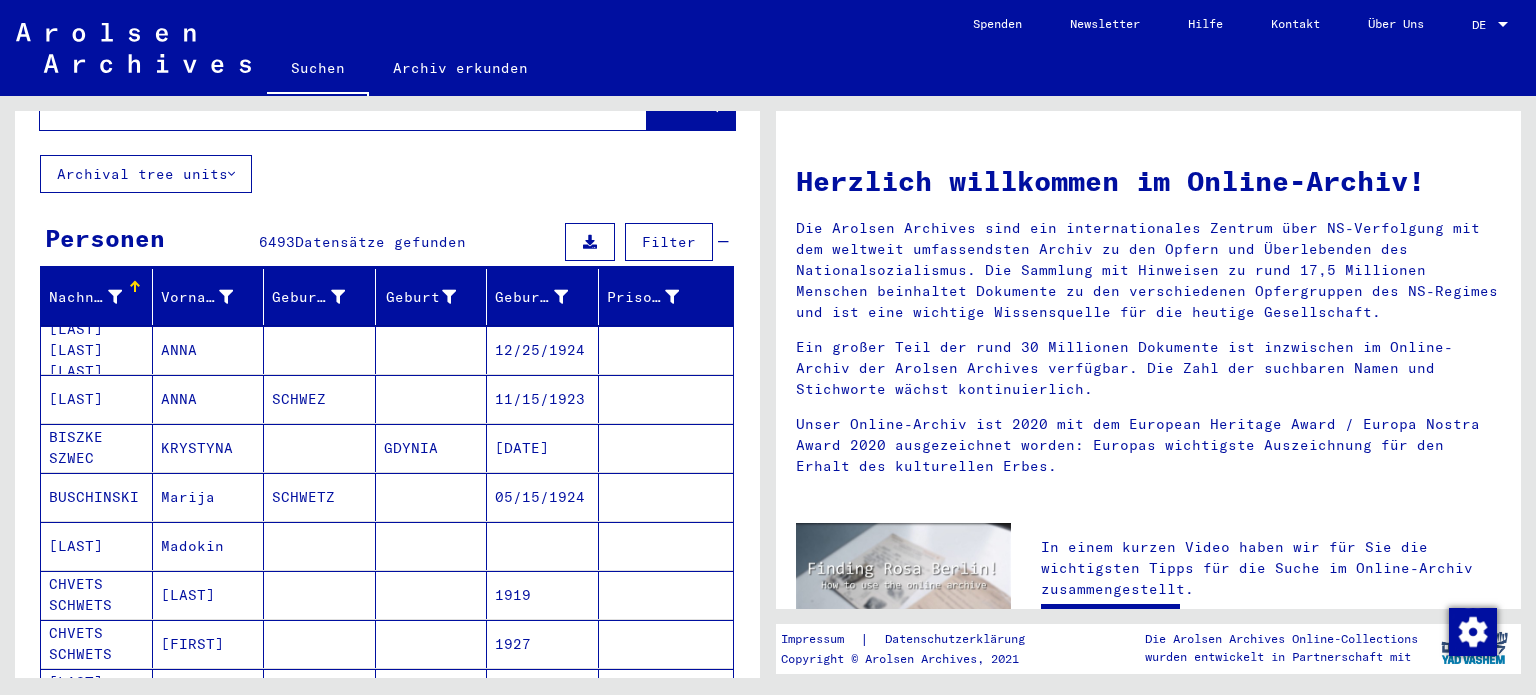 scroll, scrollTop: 0, scrollLeft: 0, axis: both 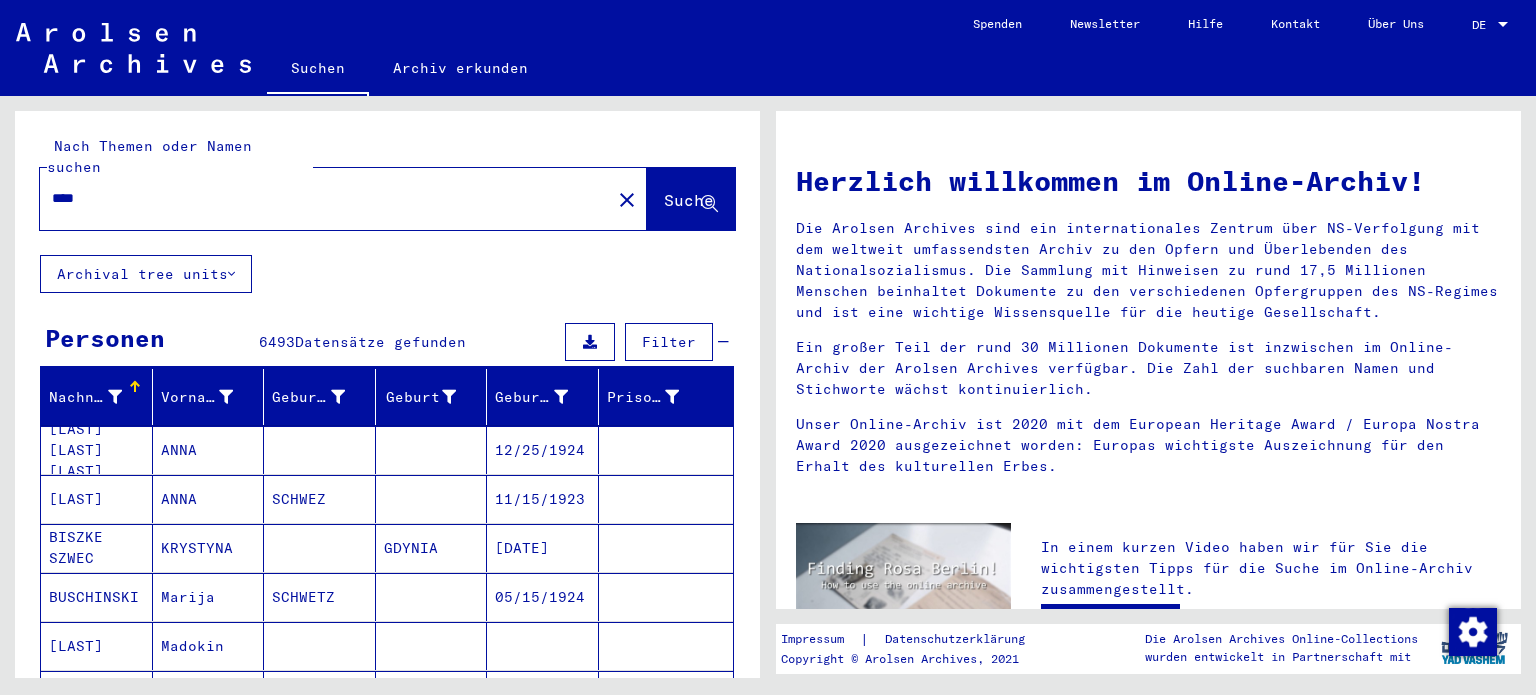 click on "****" at bounding box center (319, 198) 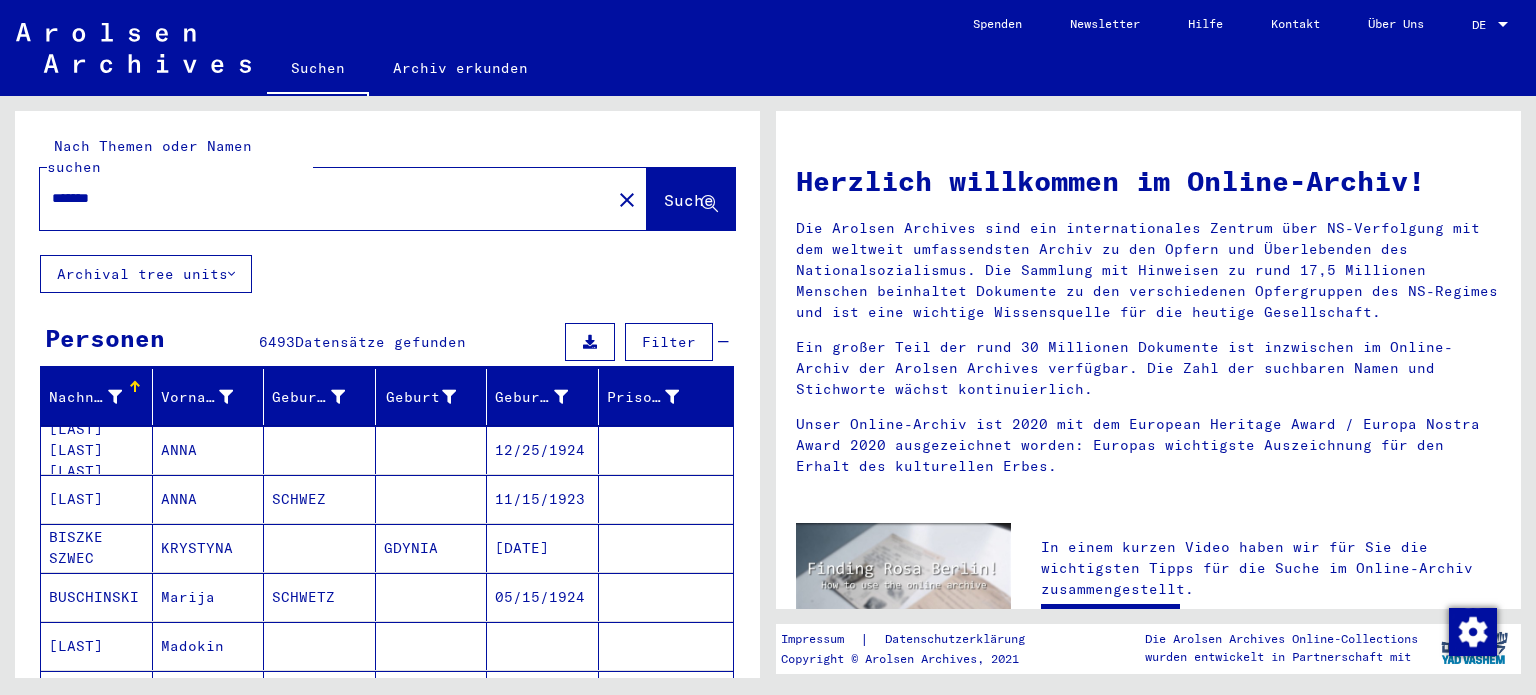 type on "*******" 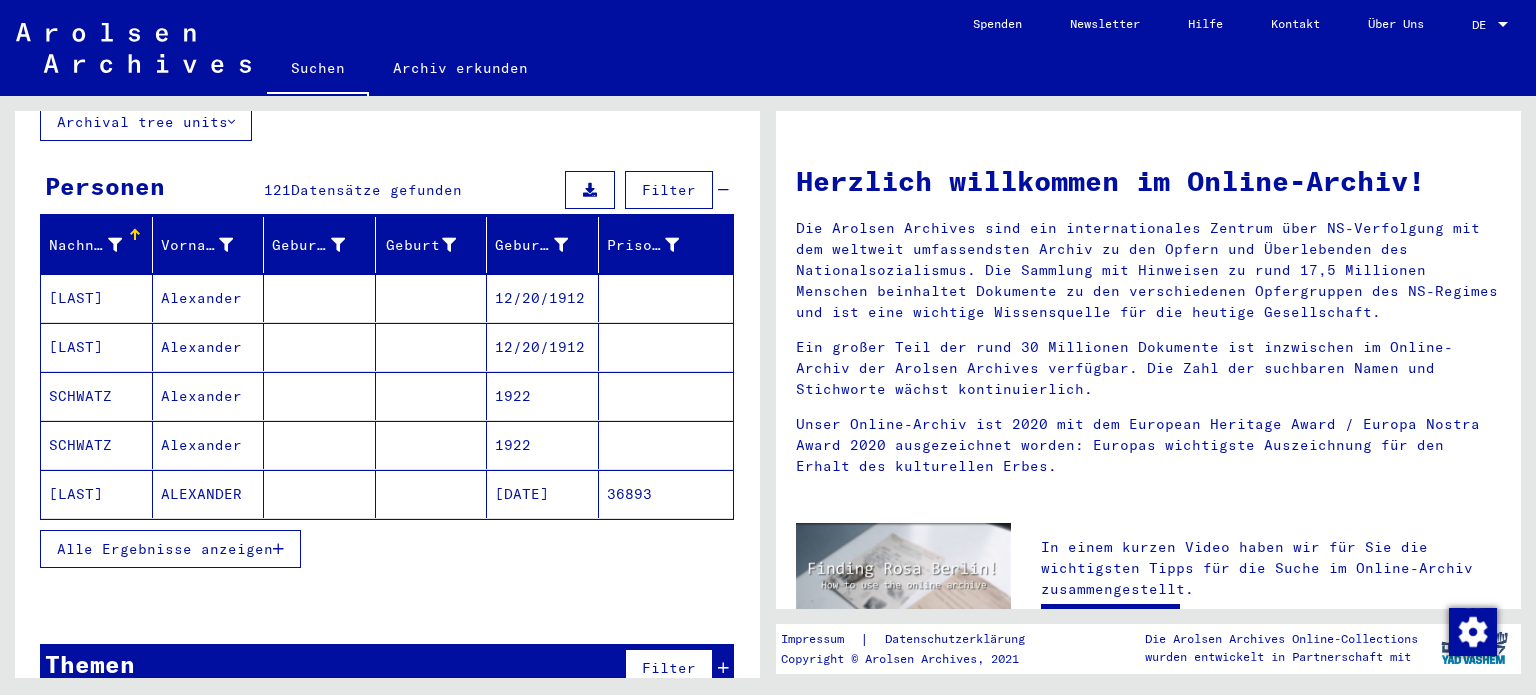 scroll, scrollTop: 164, scrollLeft: 0, axis: vertical 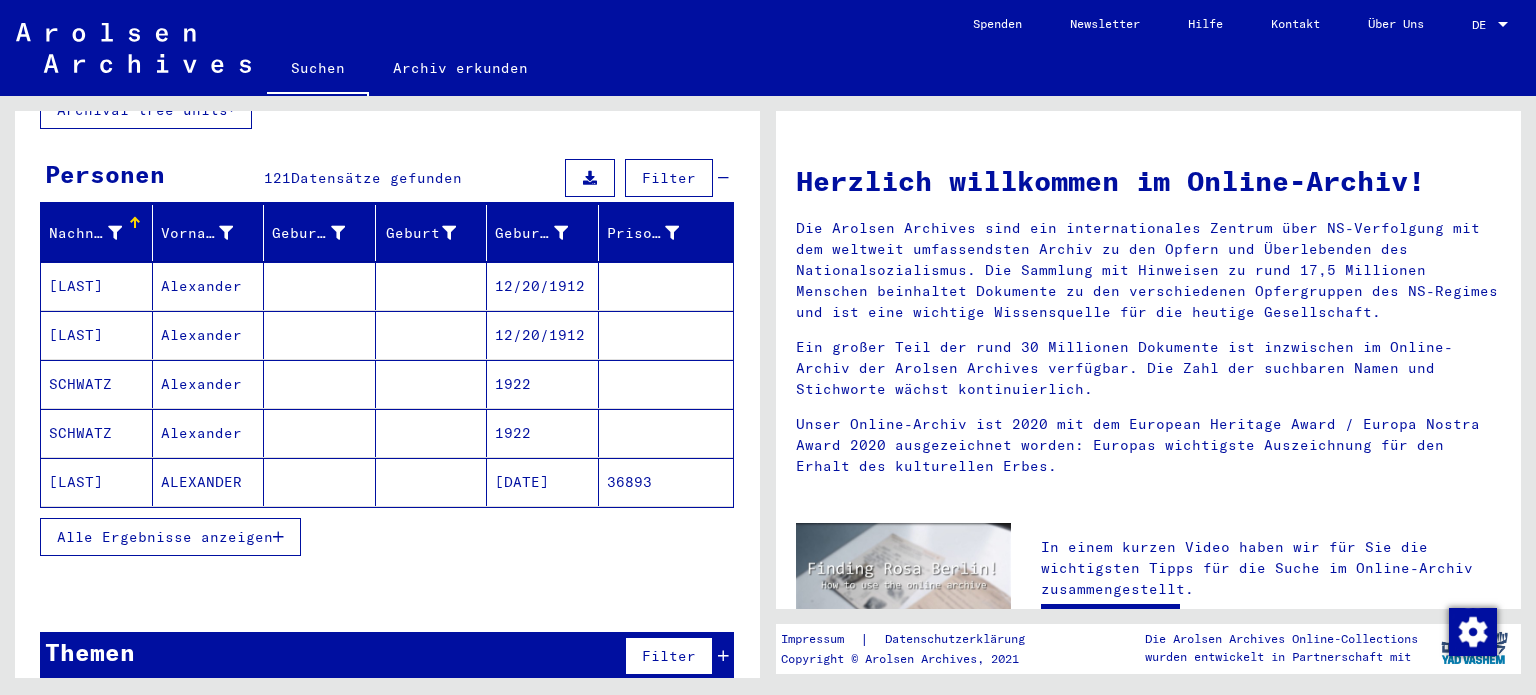 click on "Alle Ergebnisse anzeigen" at bounding box center [170, 537] 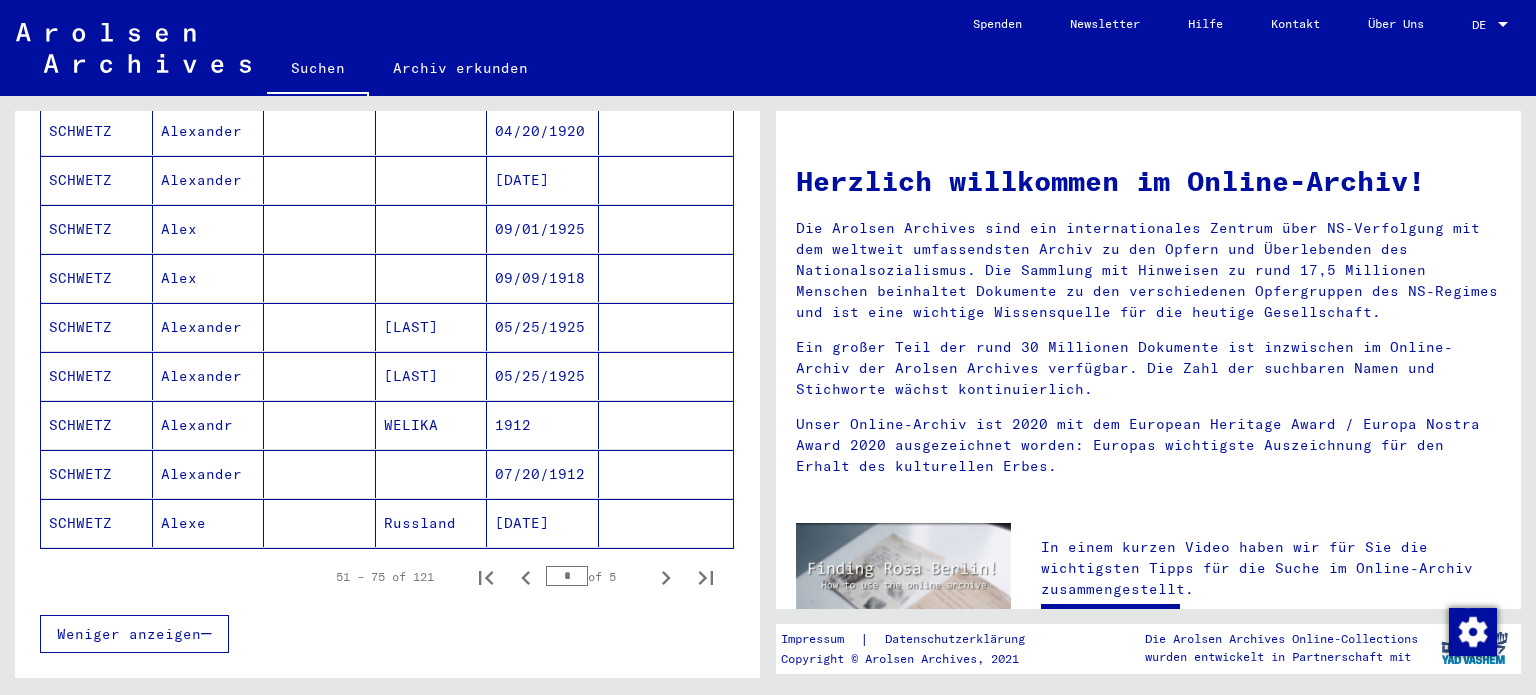 scroll, scrollTop: 1164, scrollLeft: 0, axis: vertical 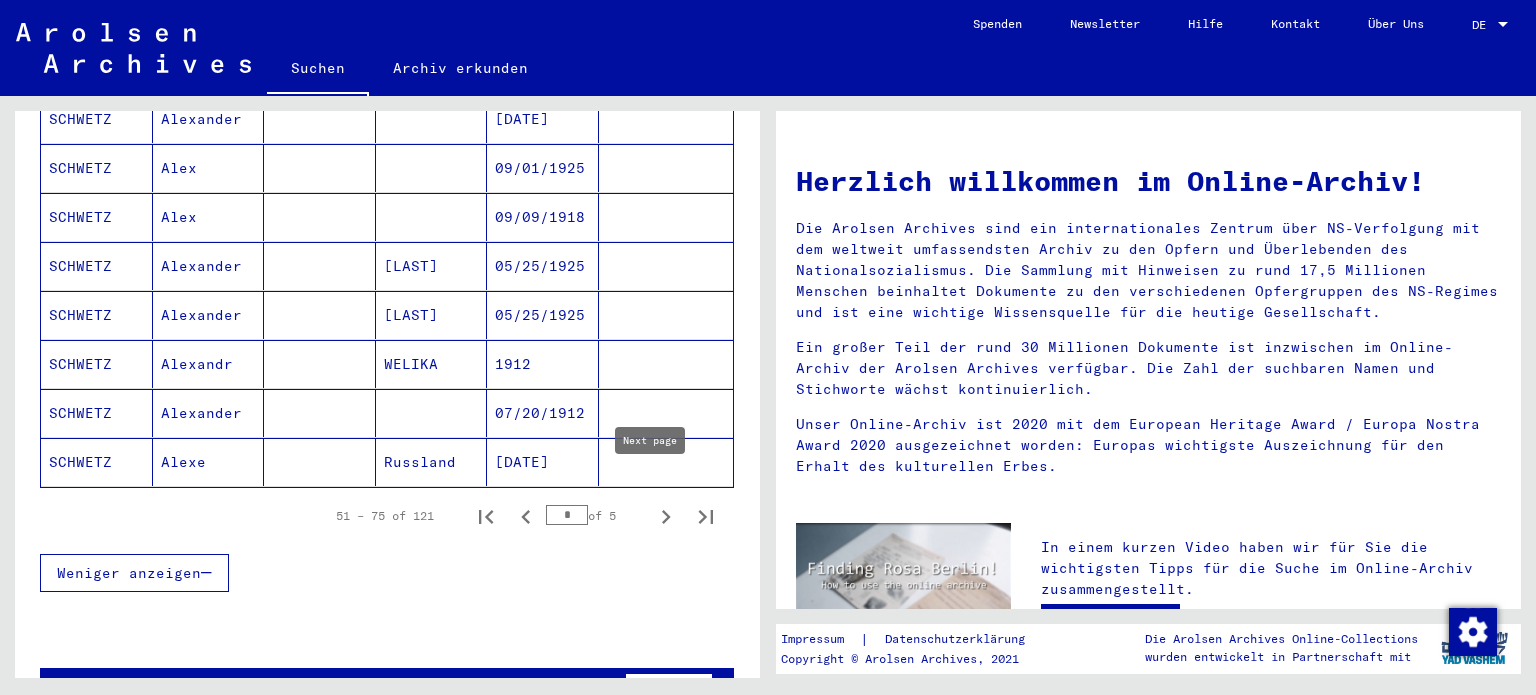 click 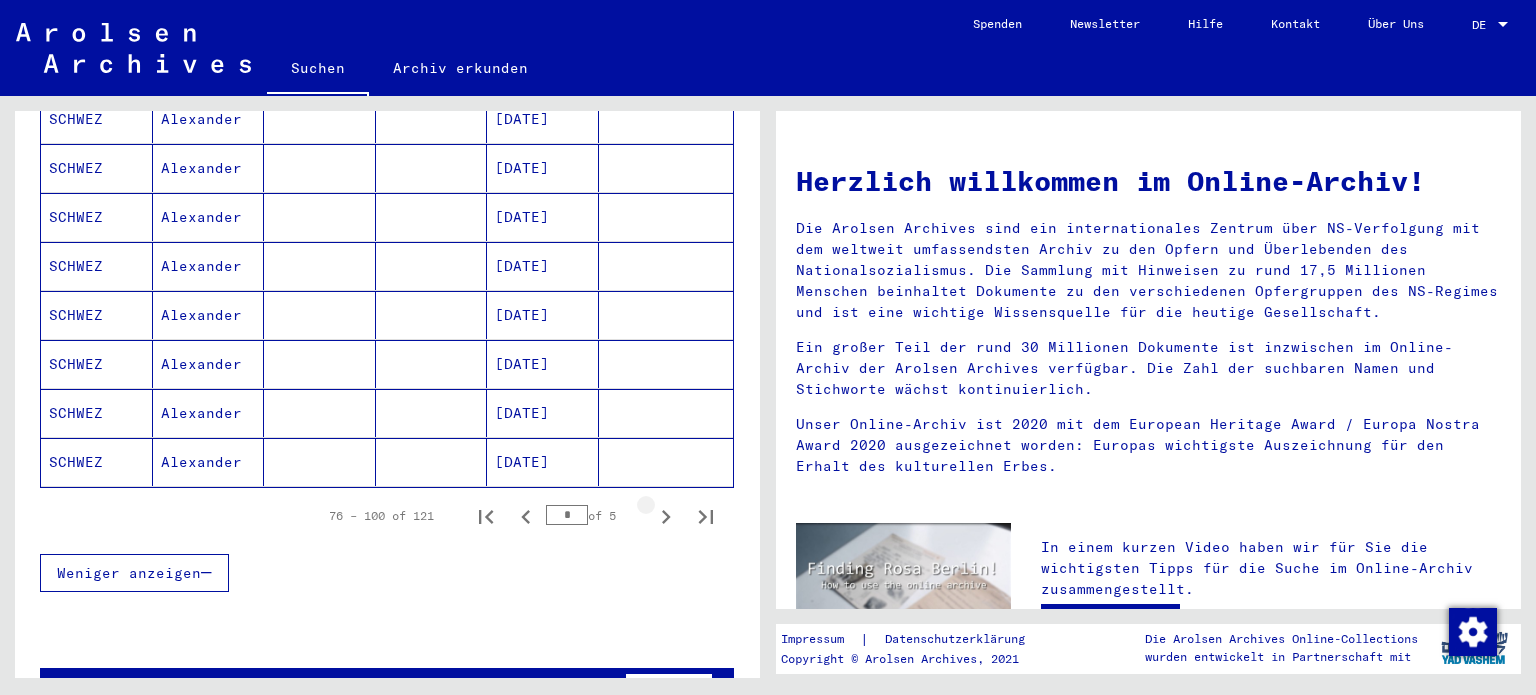 click 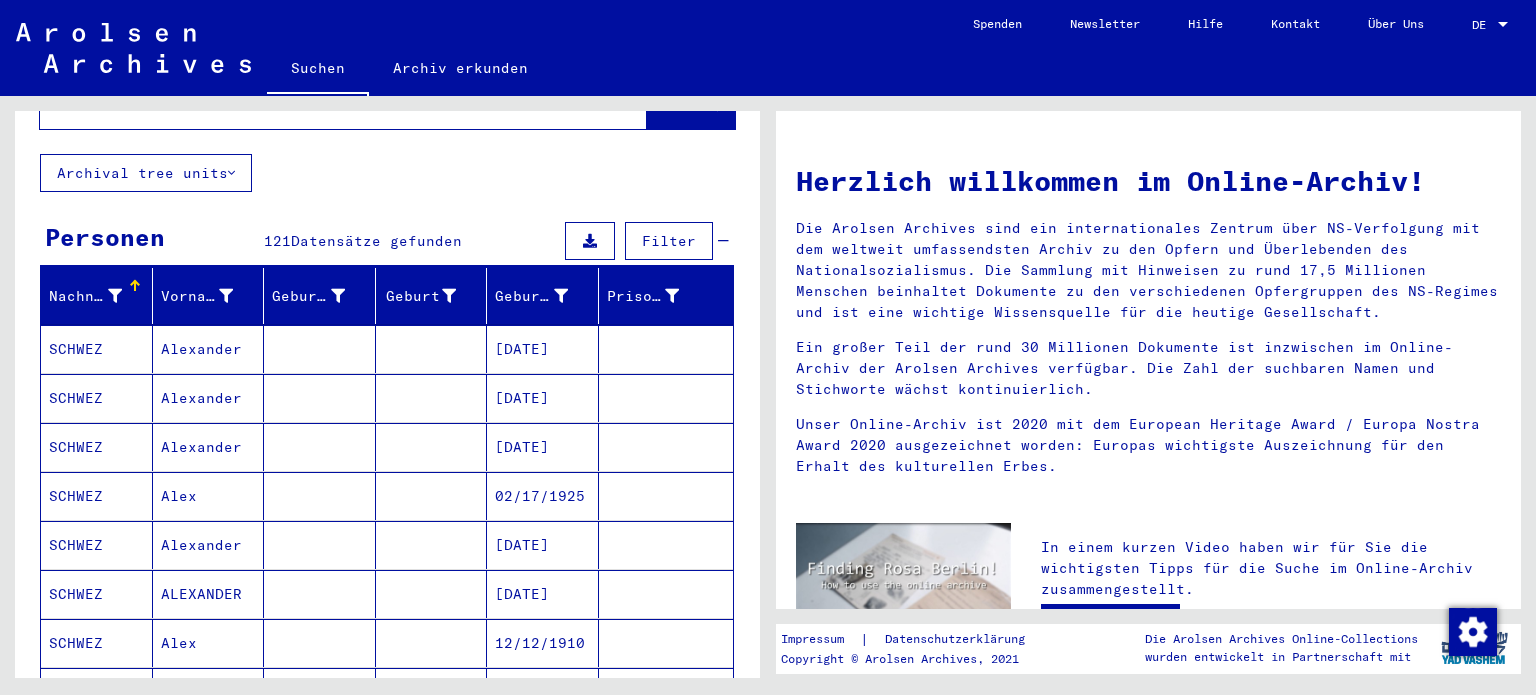 scroll, scrollTop: 0, scrollLeft: 0, axis: both 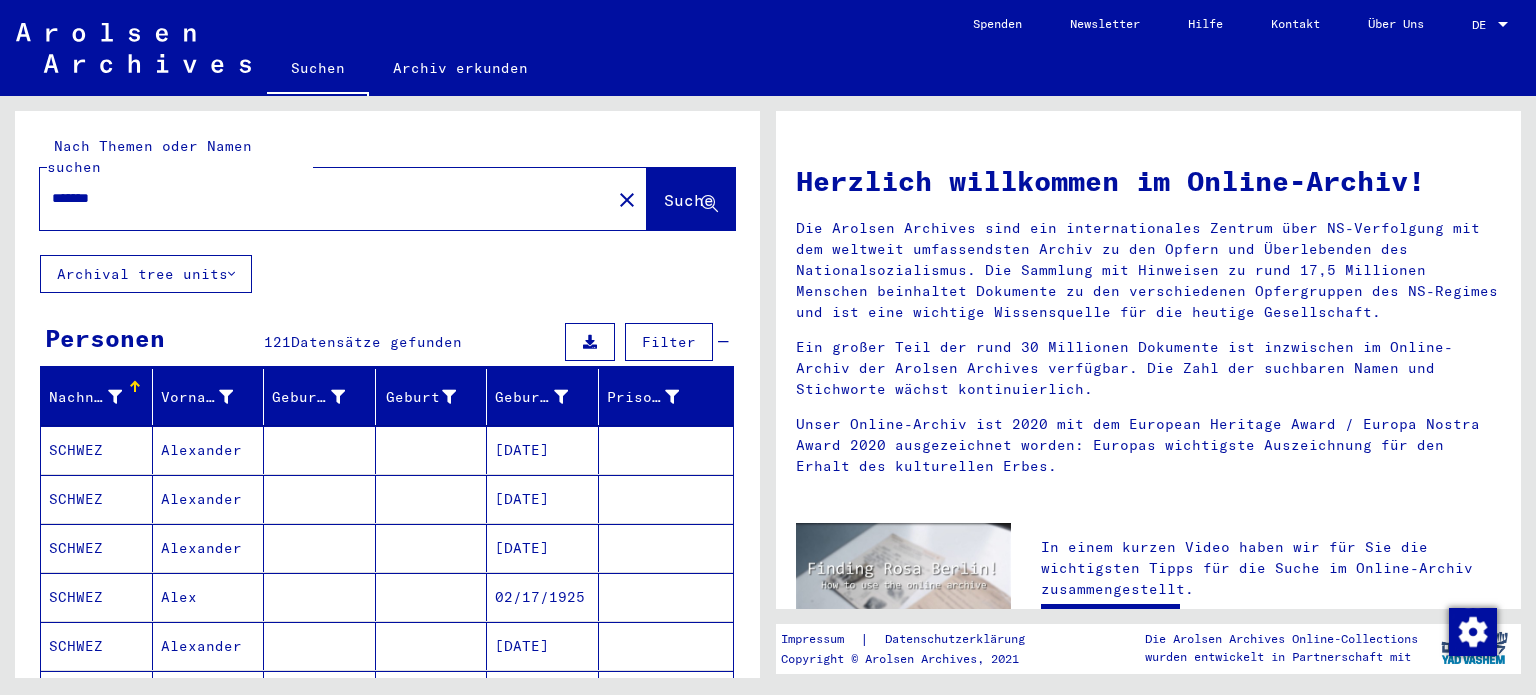 click on "*******" at bounding box center (319, 198) 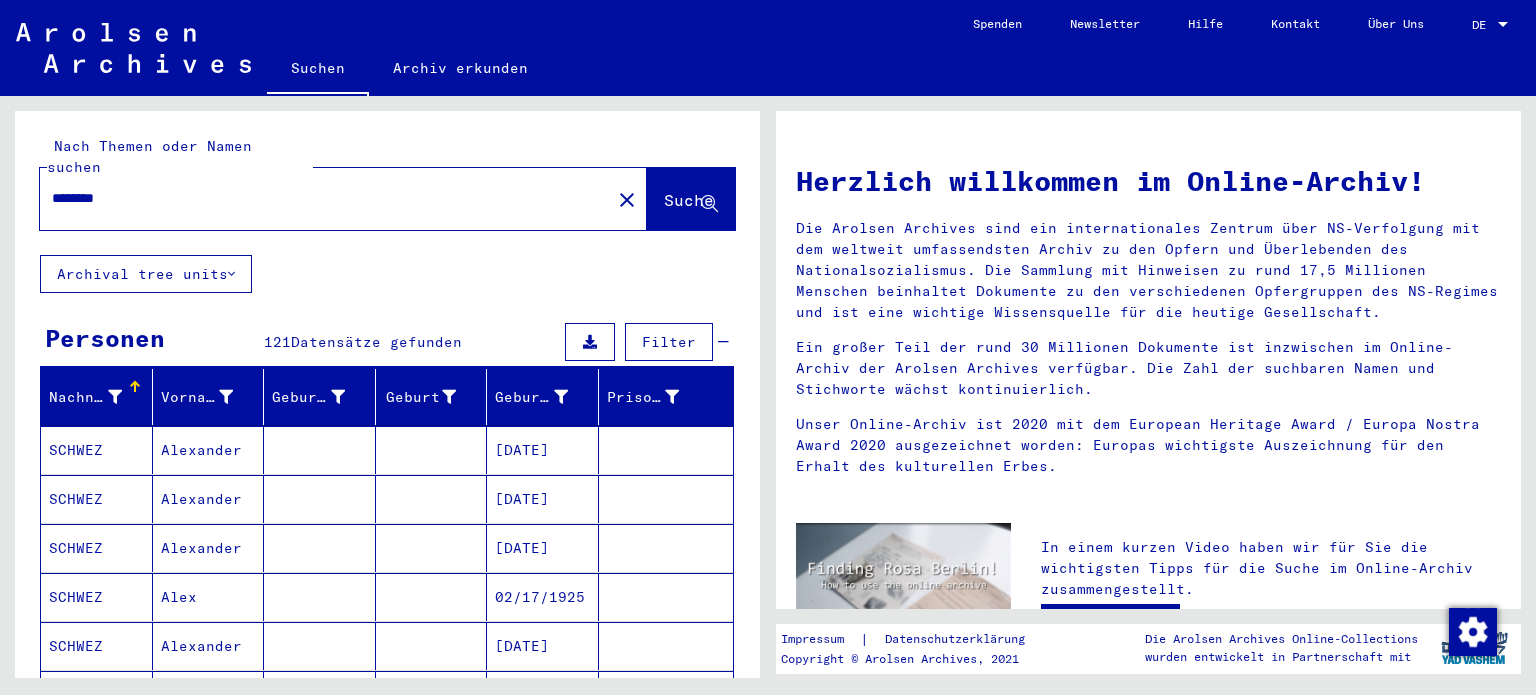 type on "*******" 